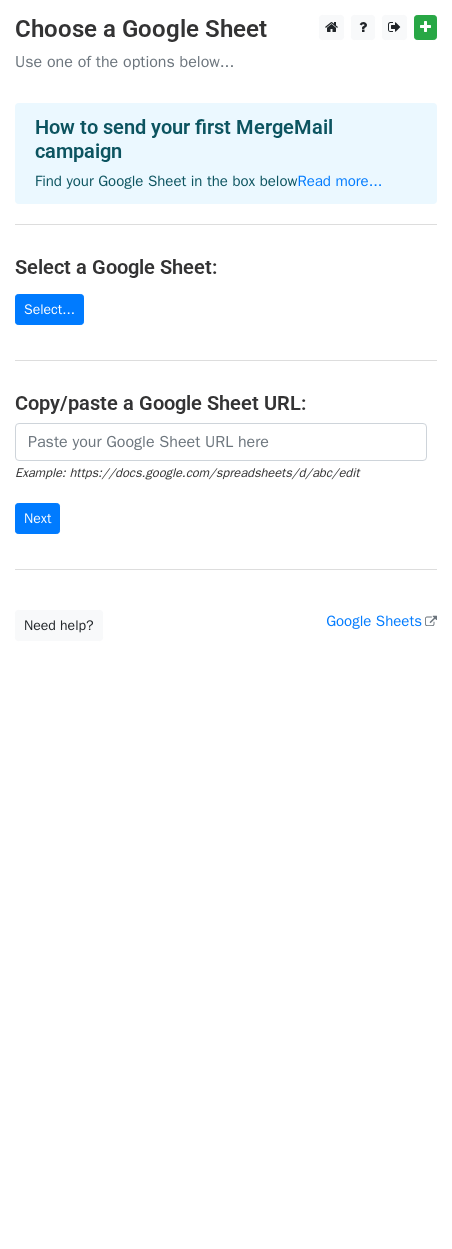scroll, scrollTop: 0, scrollLeft: 0, axis: both 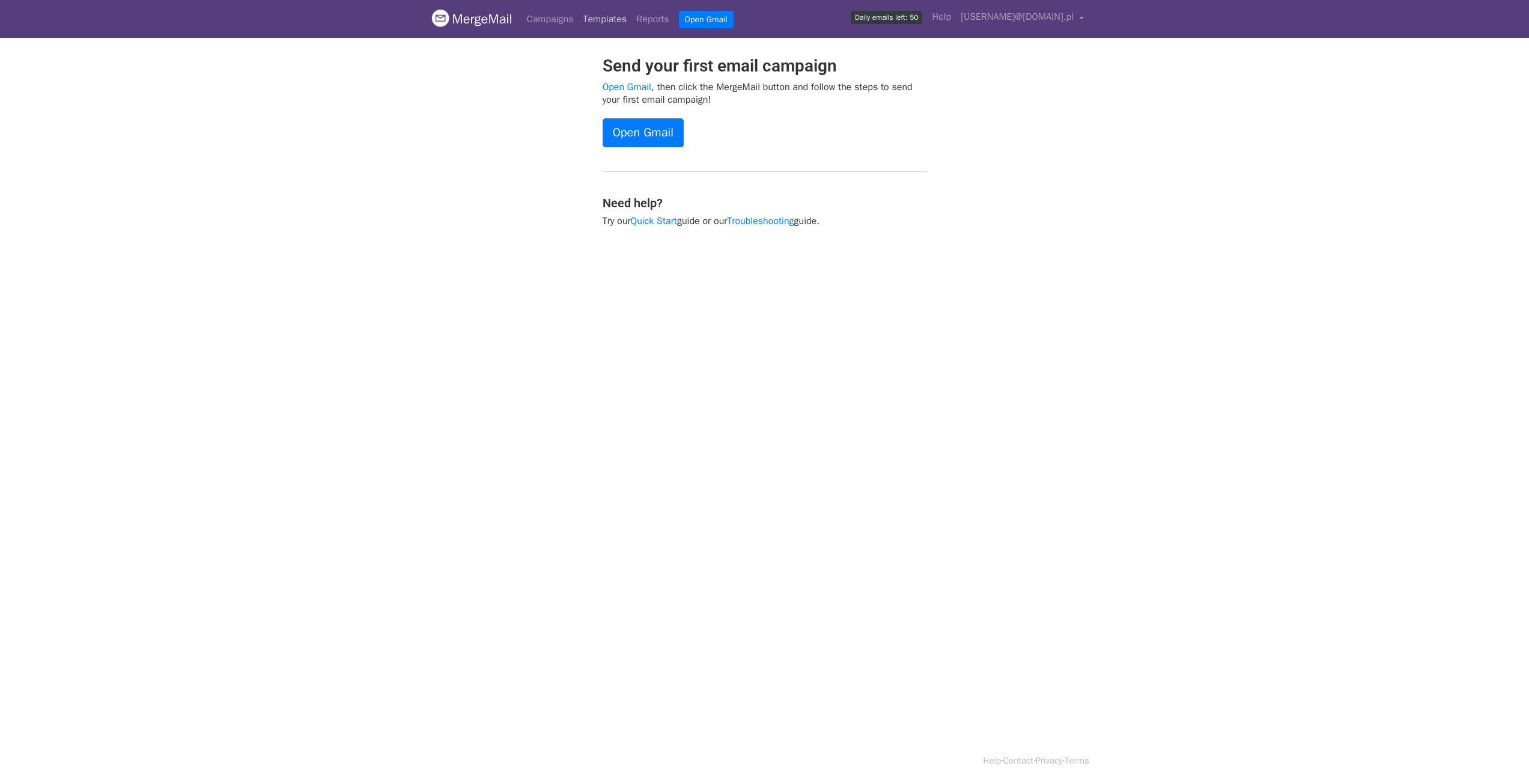 click on "Templates" at bounding box center [604, 19] 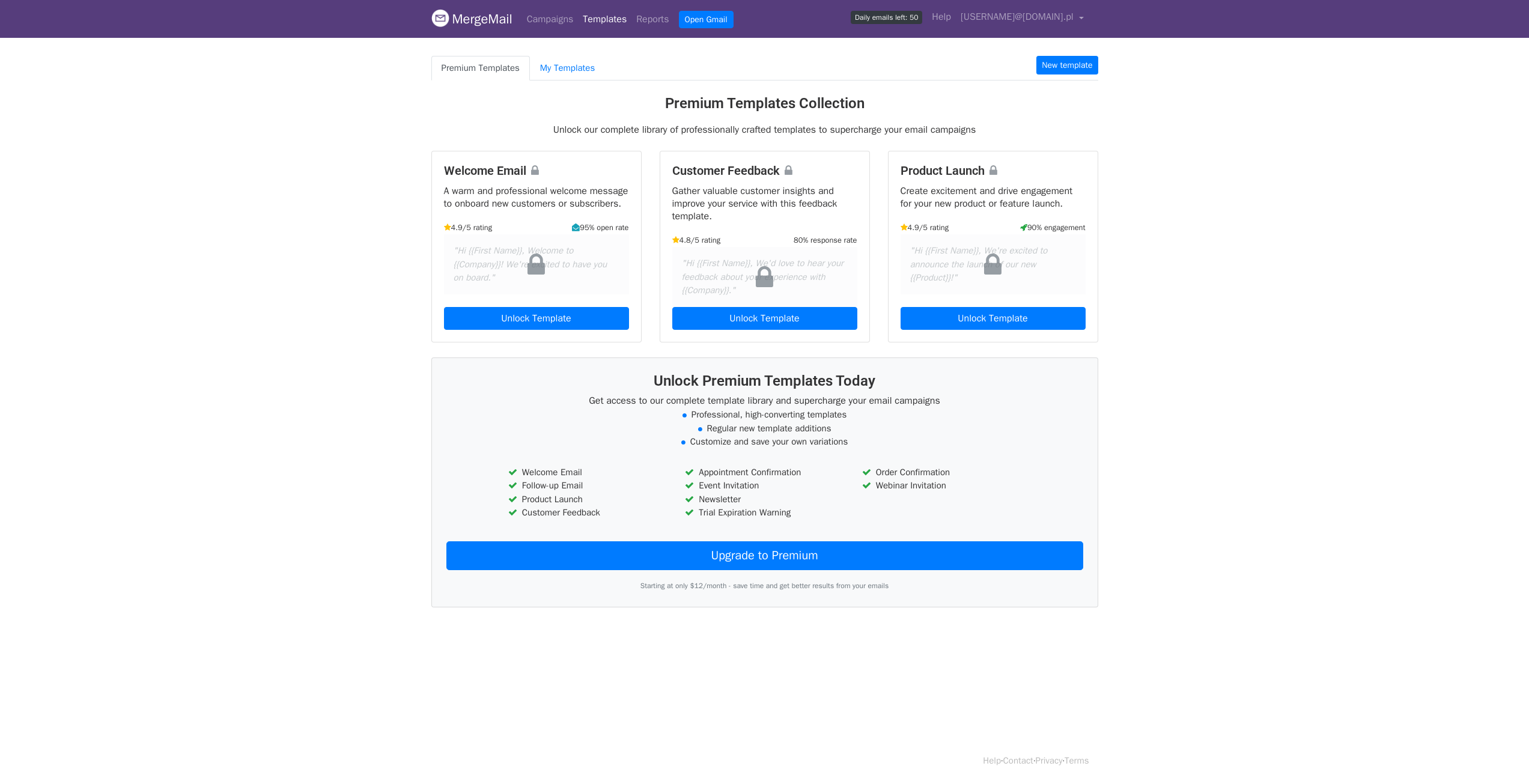 scroll, scrollTop: 0, scrollLeft: 0, axis: both 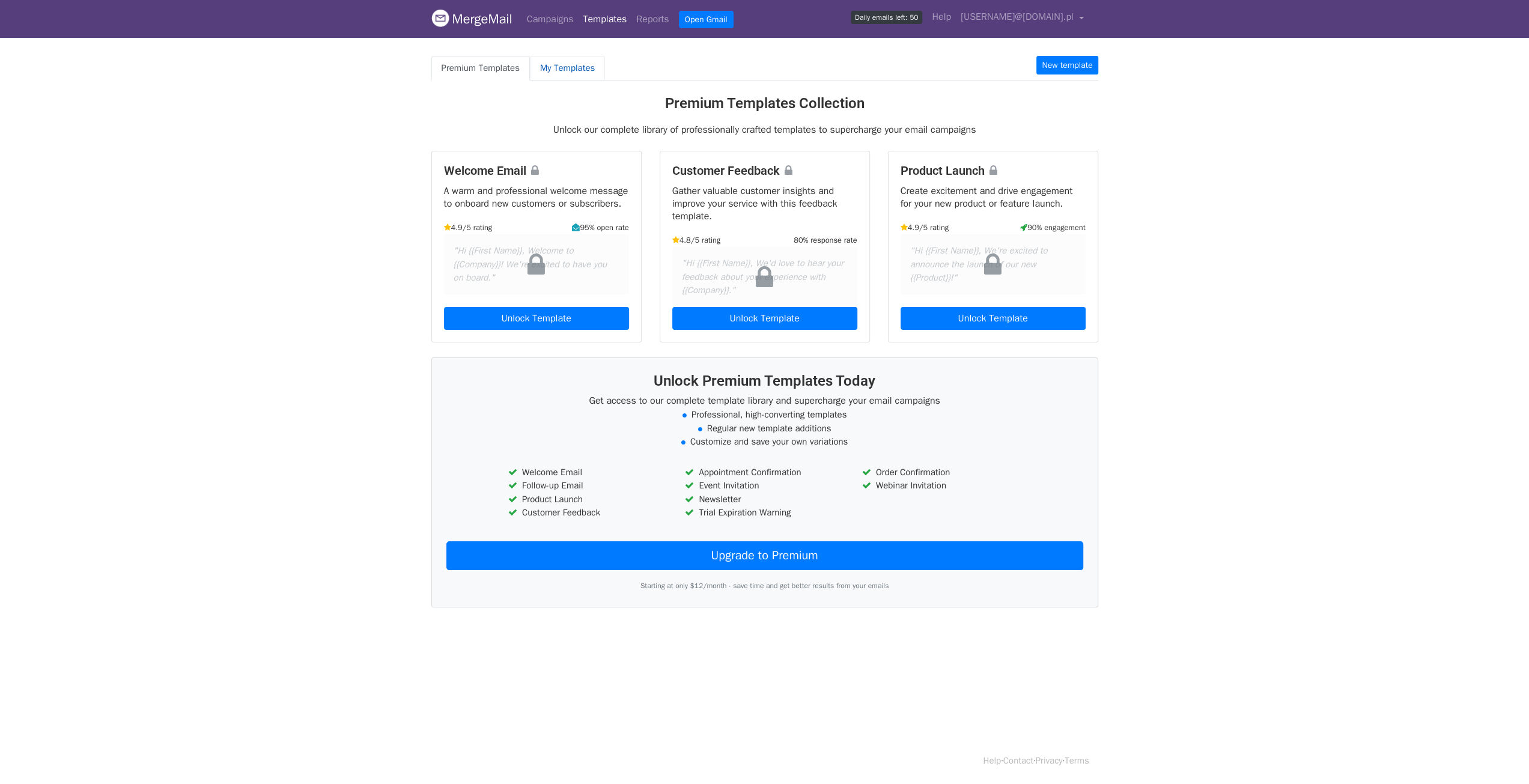 click on "My Templates" at bounding box center [567, 68] 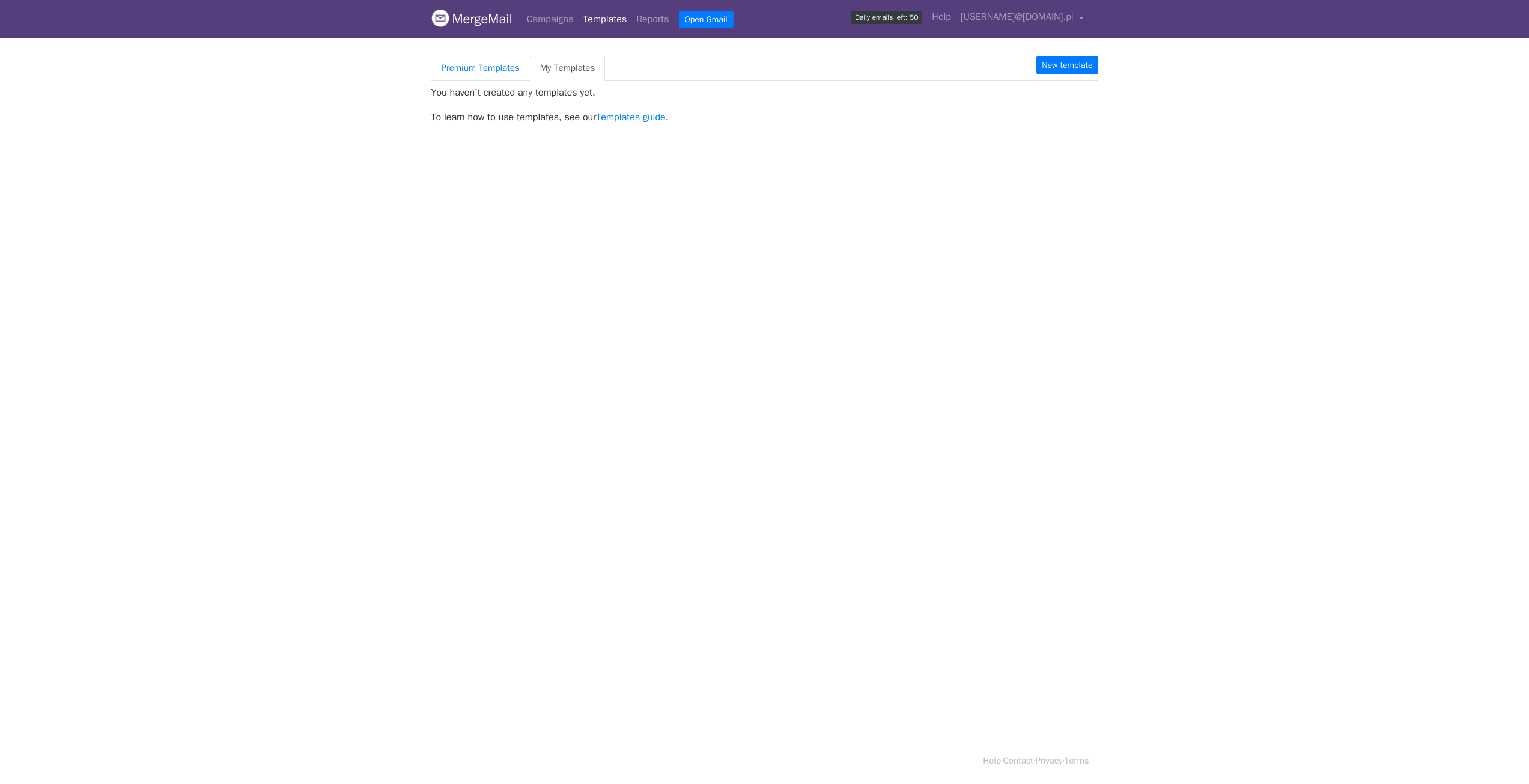 scroll, scrollTop: 0, scrollLeft: 0, axis: both 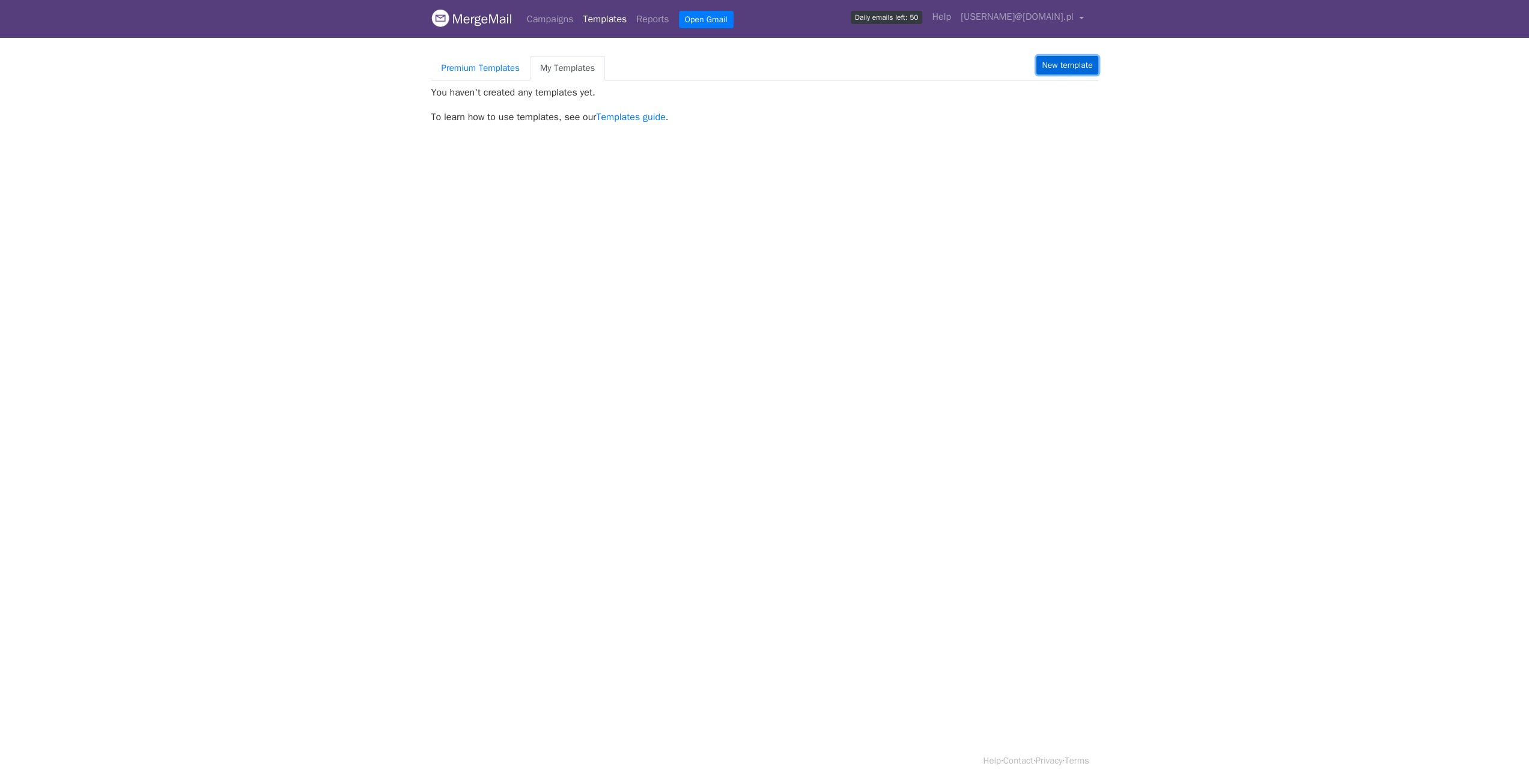 click on "New template" at bounding box center (1067, 65) 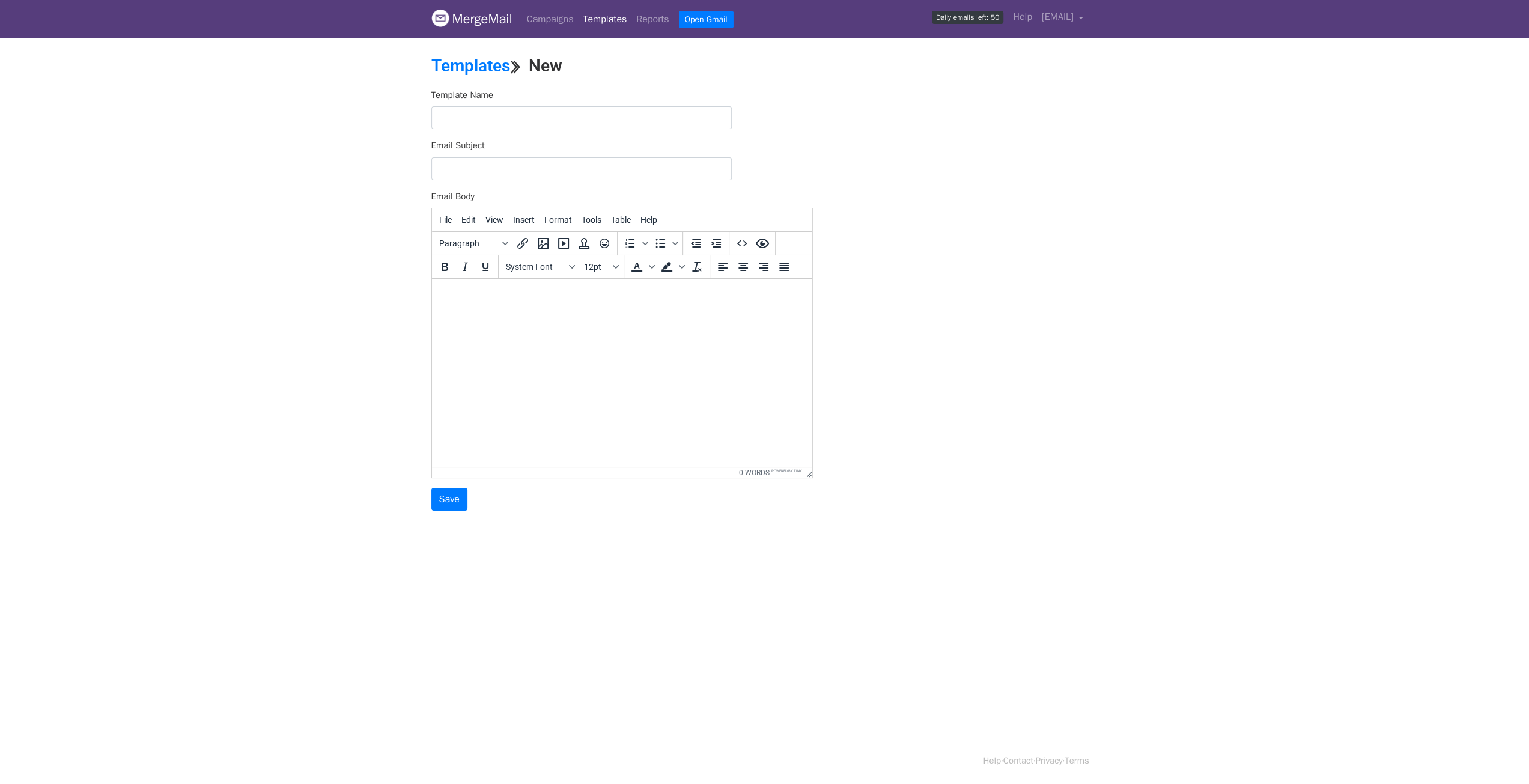 scroll, scrollTop: 0, scrollLeft: 0, axis: both 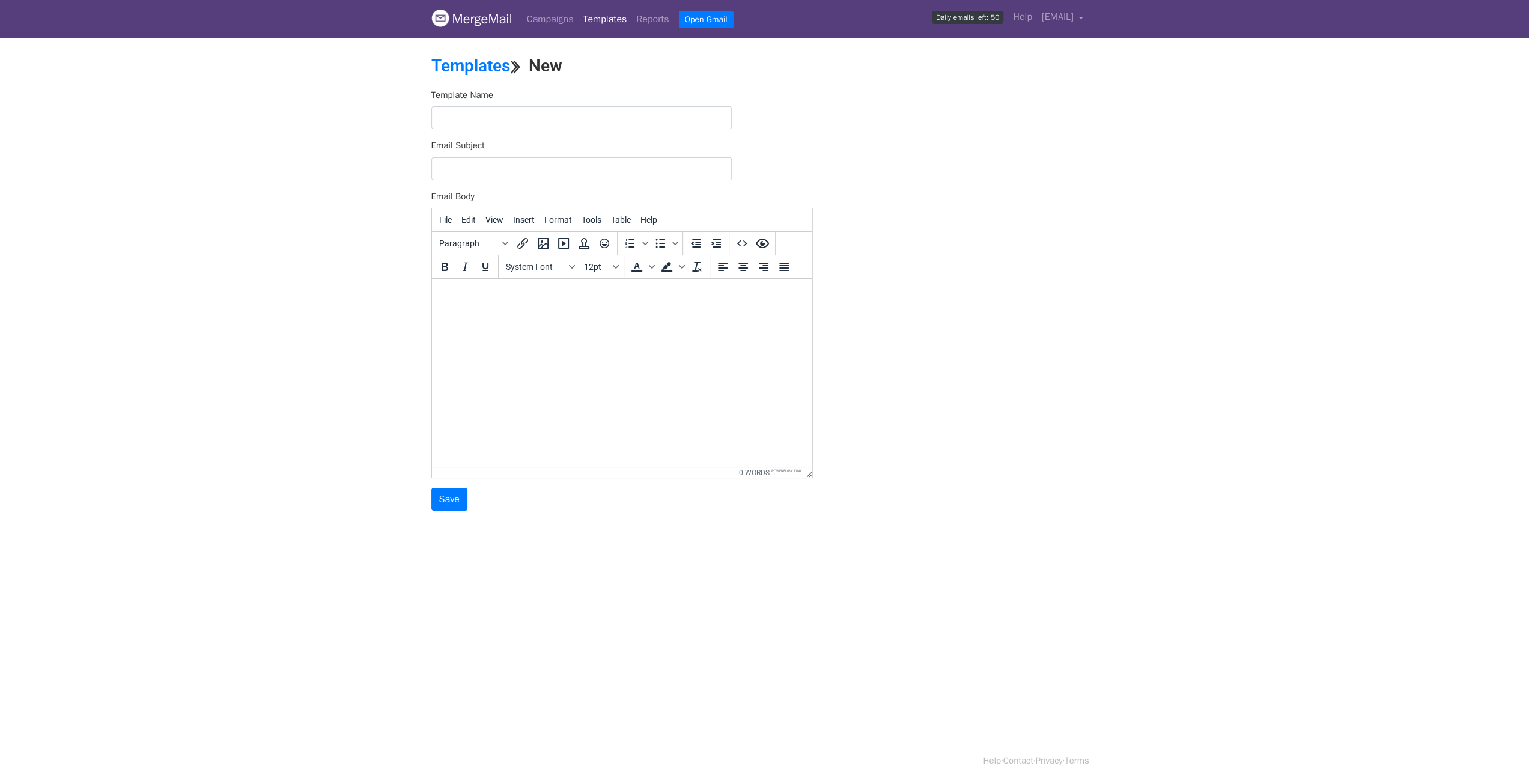 click at bounding box center (621, 295) 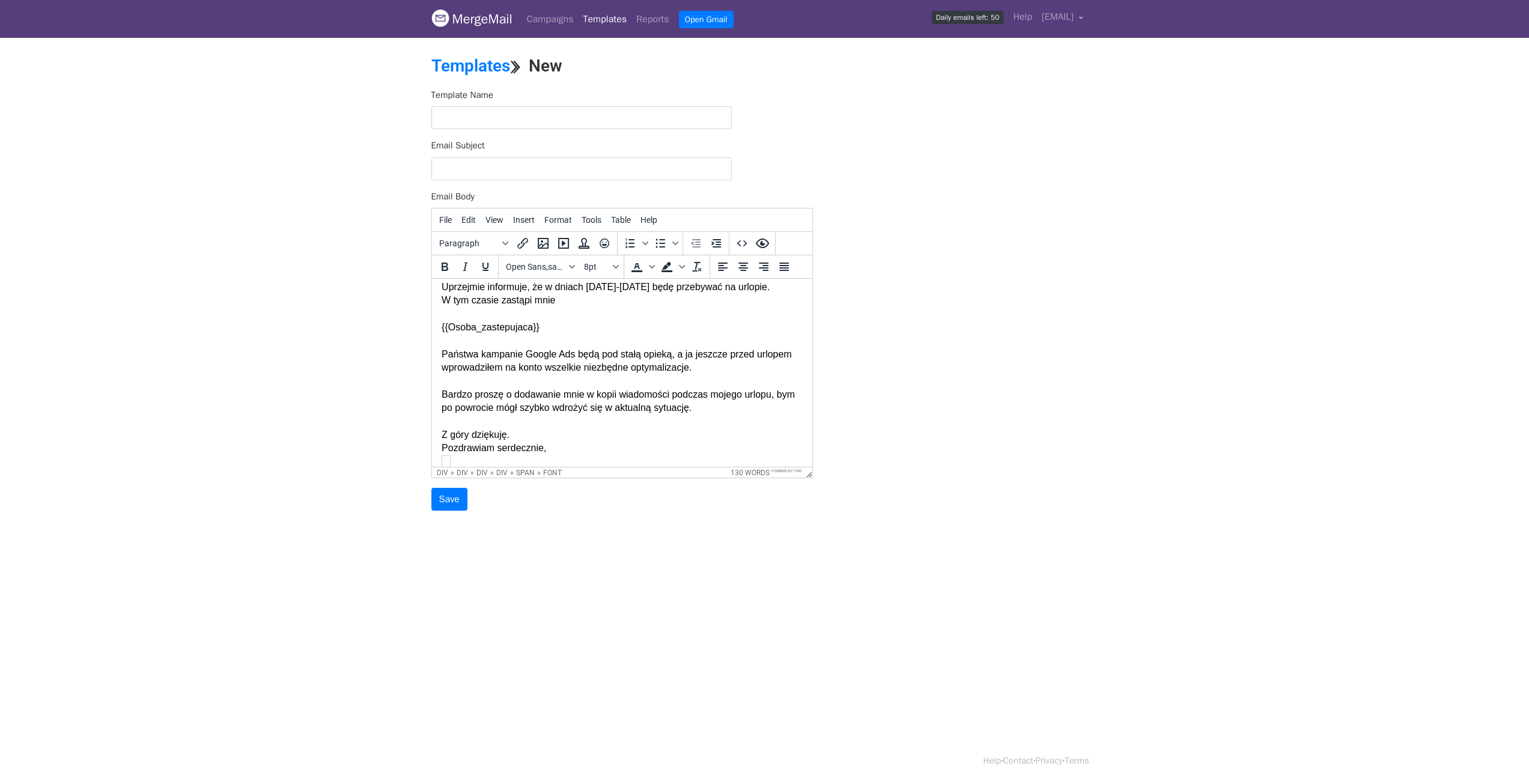scroll, scrollTop: 0, scrollLeft: 0, axis: both 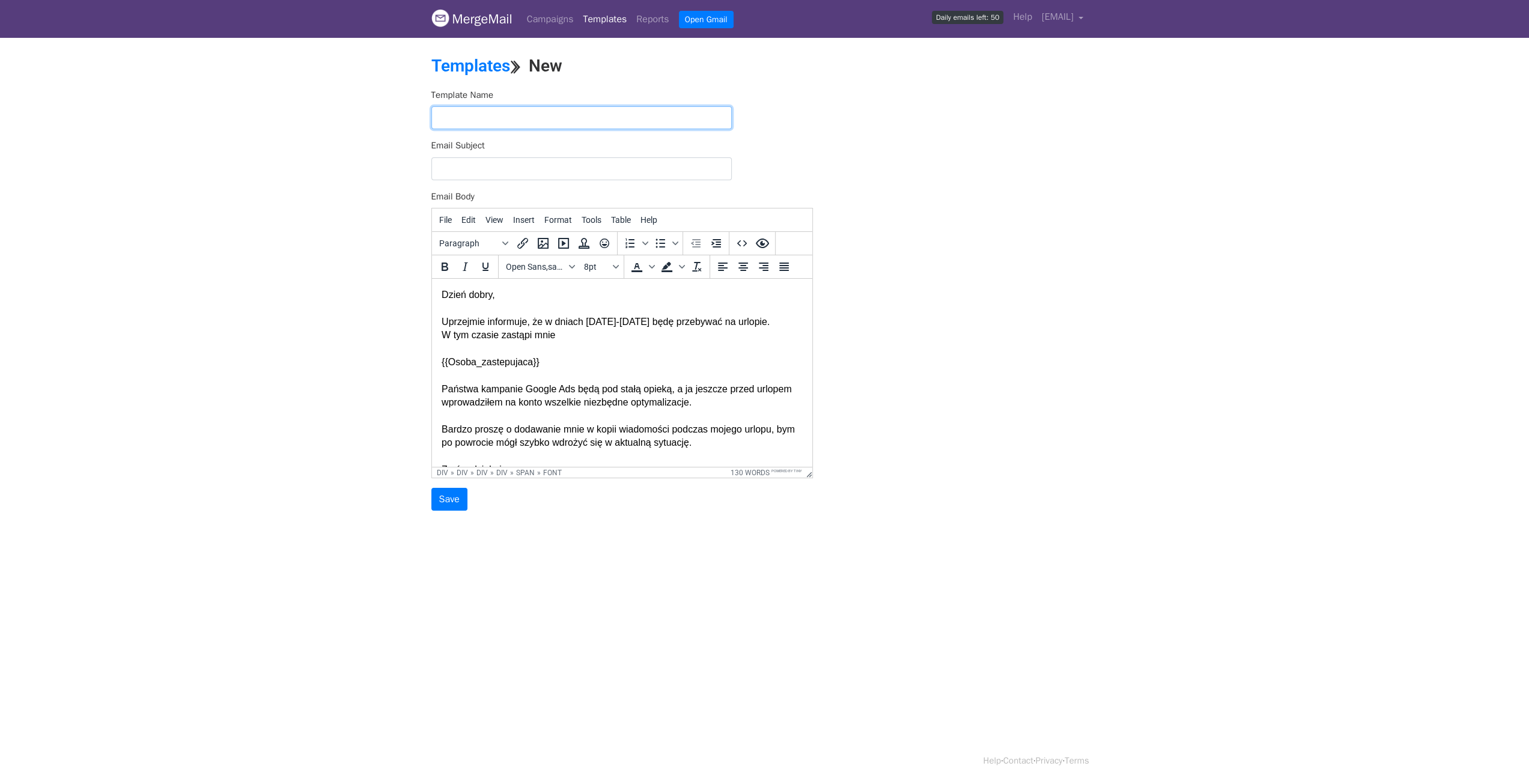 click at bounding box center (582, 118) 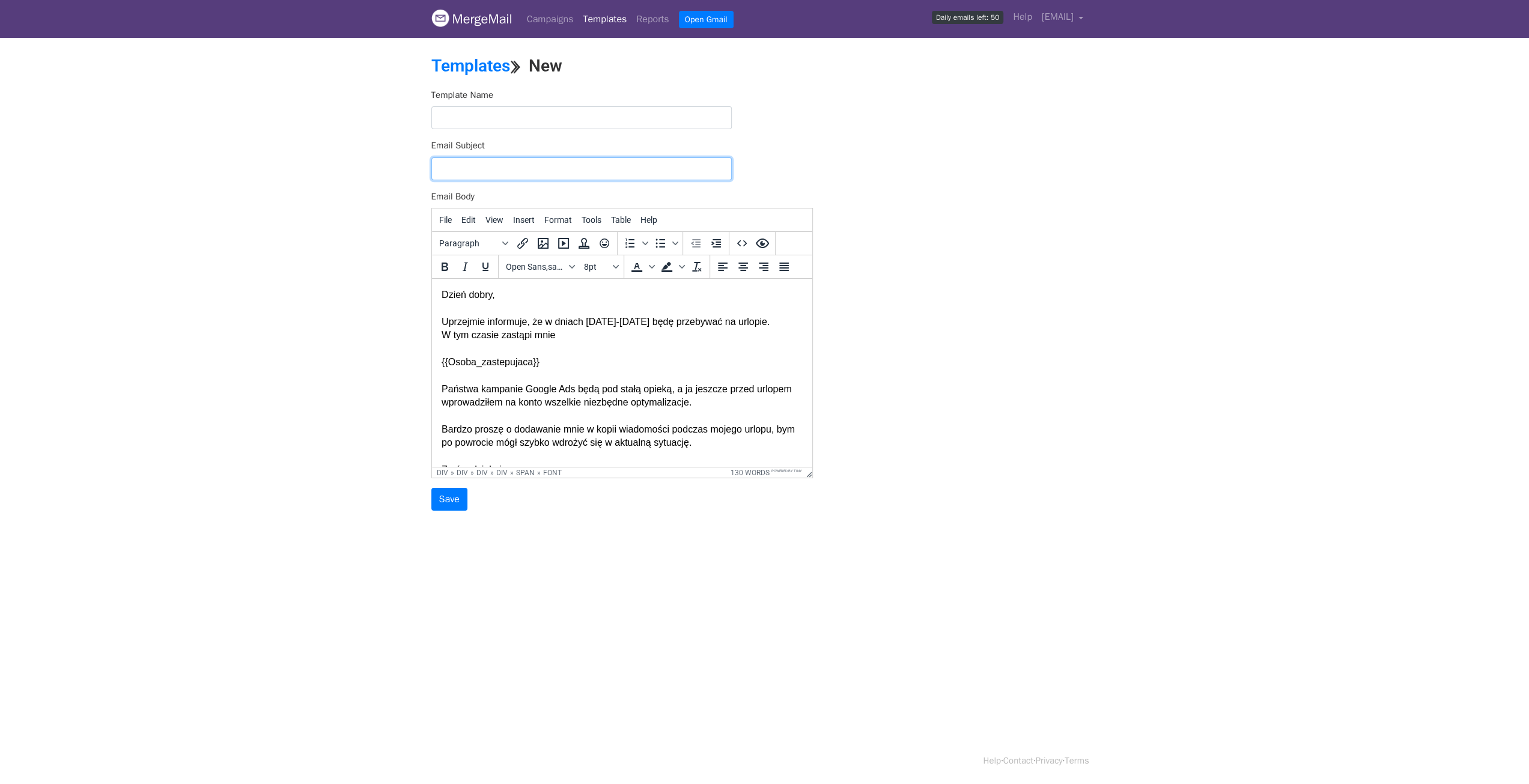 click on "Email Subject" at bounding box center (582, 169) 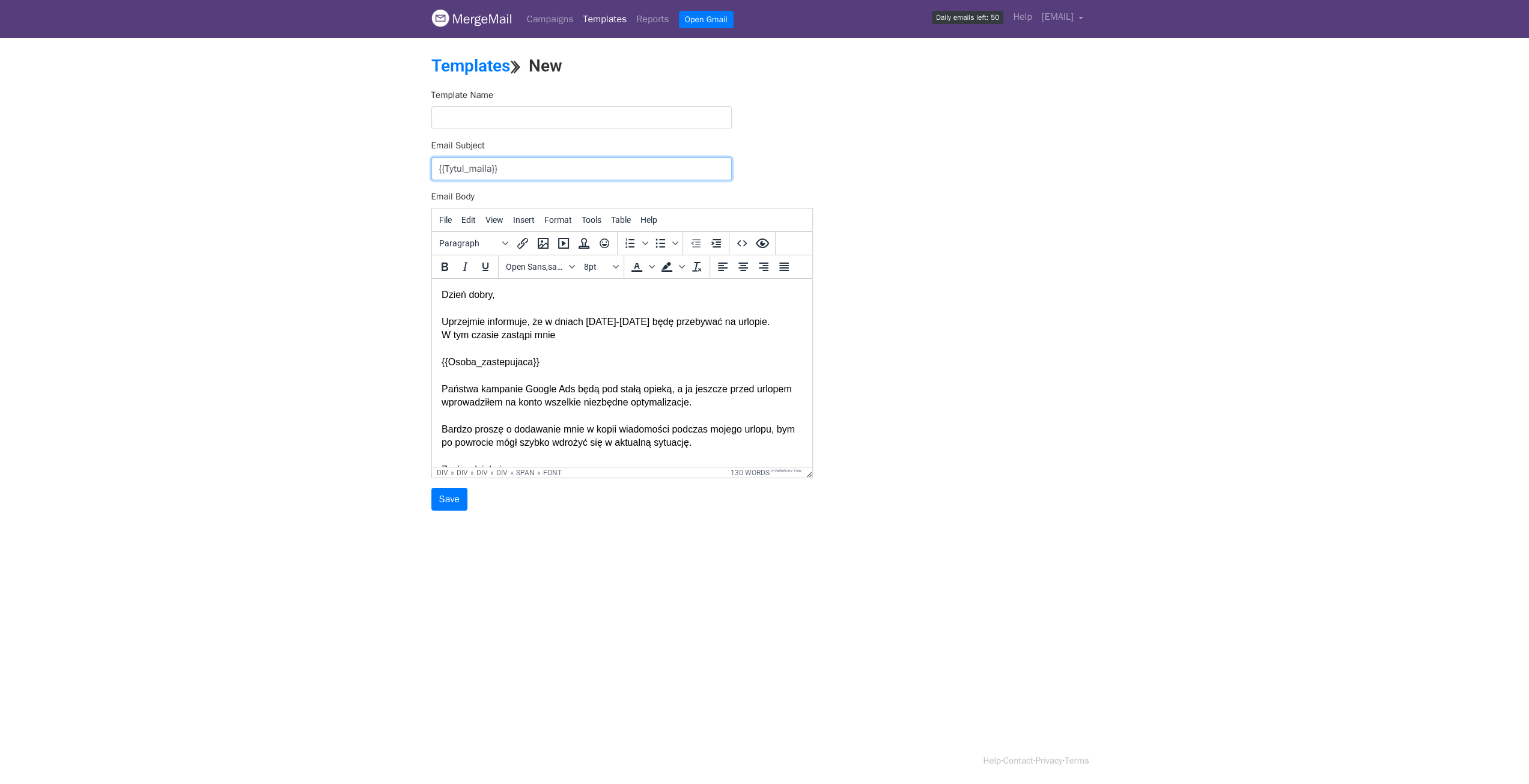 type on "{{Tytul_maila}}" 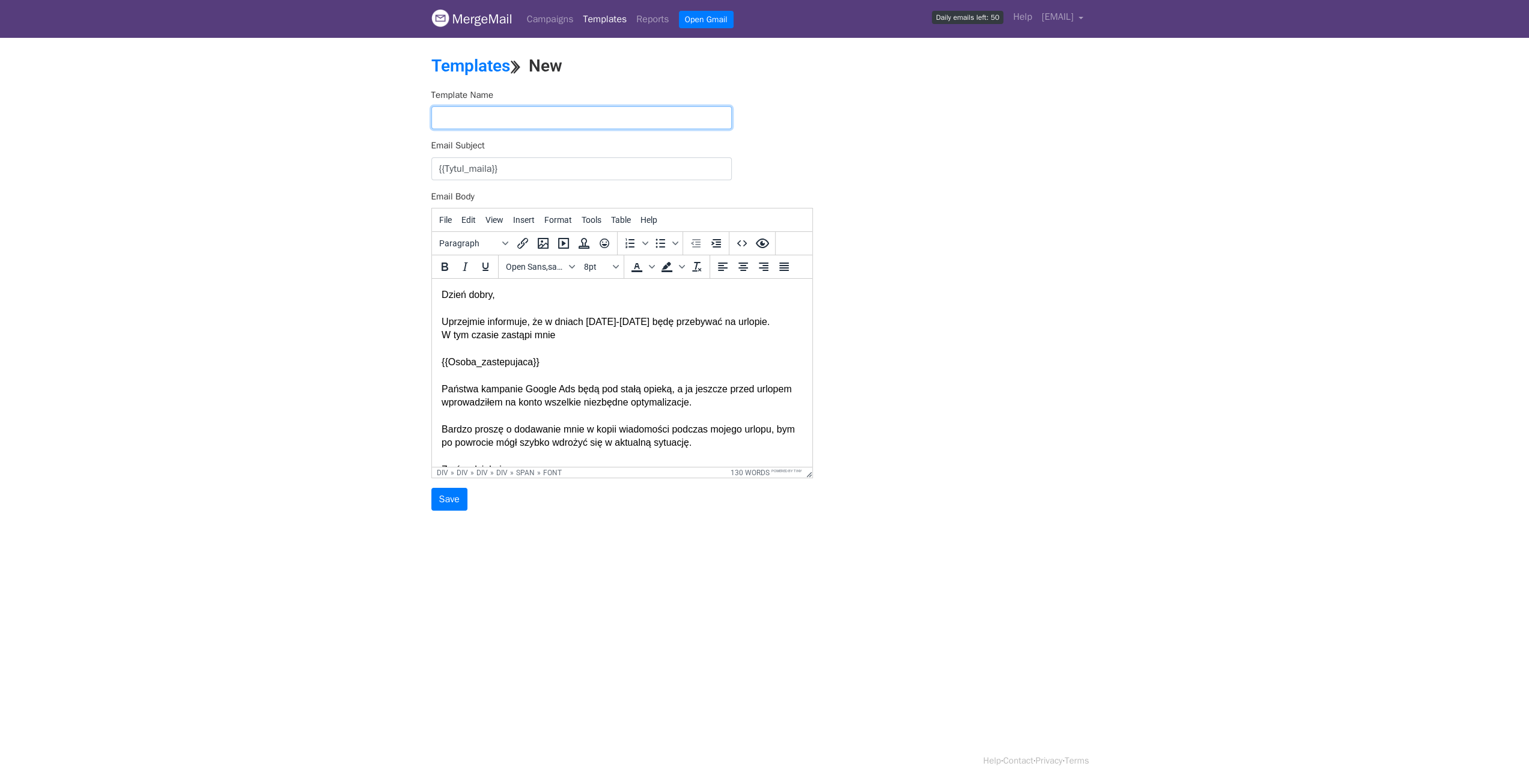click at bounding box center [582, 118] 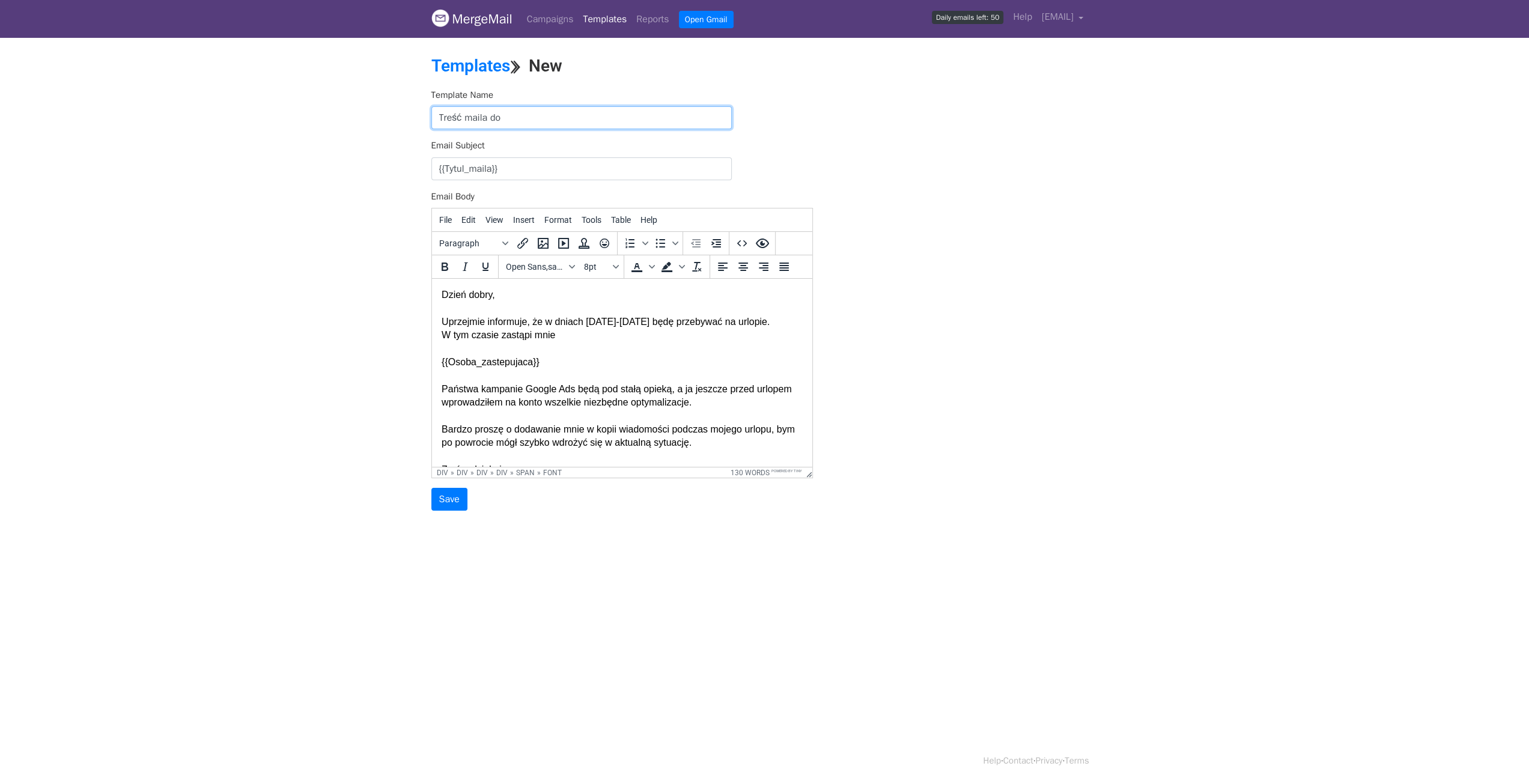 click on "Treść maila do" at bounding box center [582, 118] 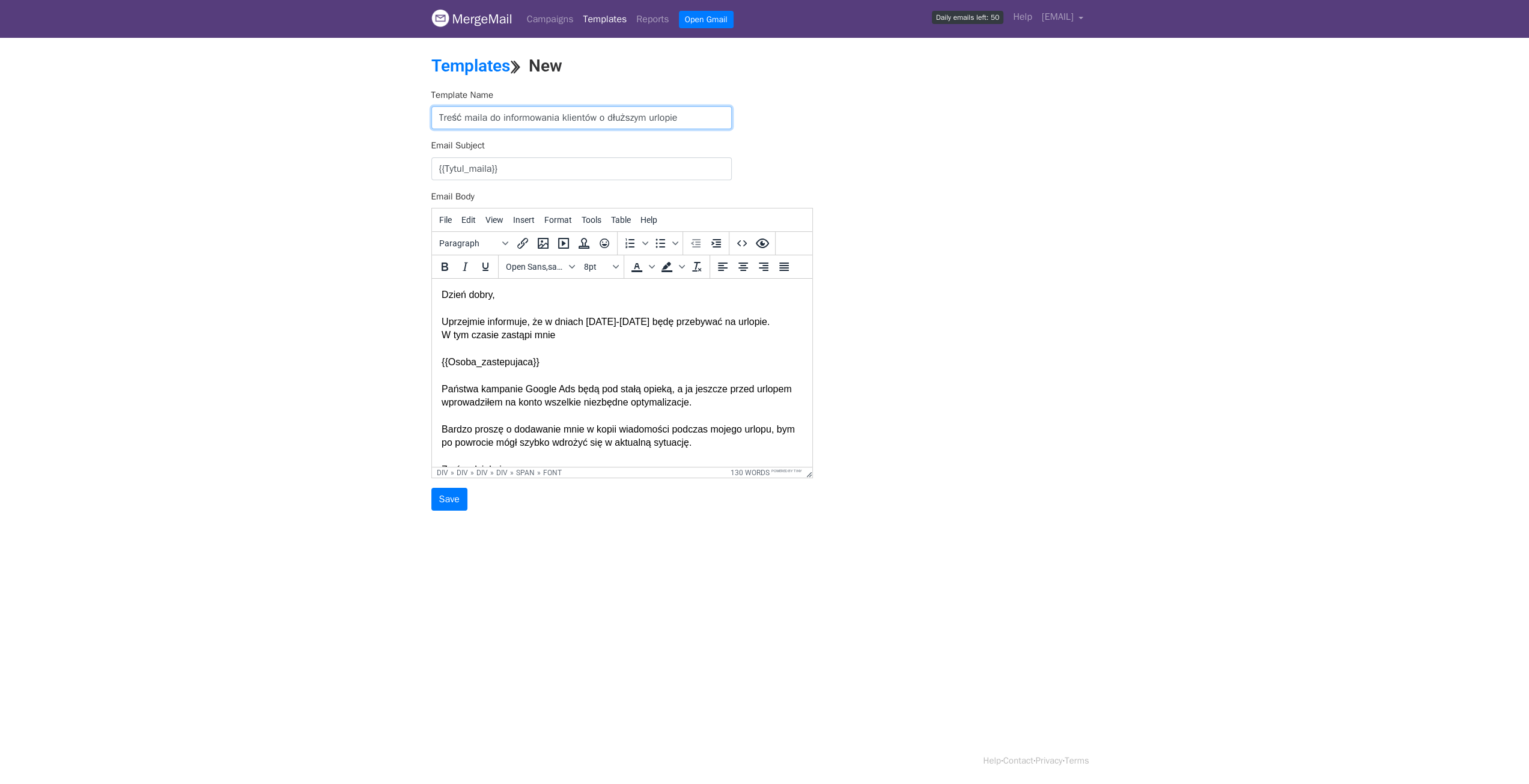 type on "Treść maila do informowania klientów o dłuższym urlopie" 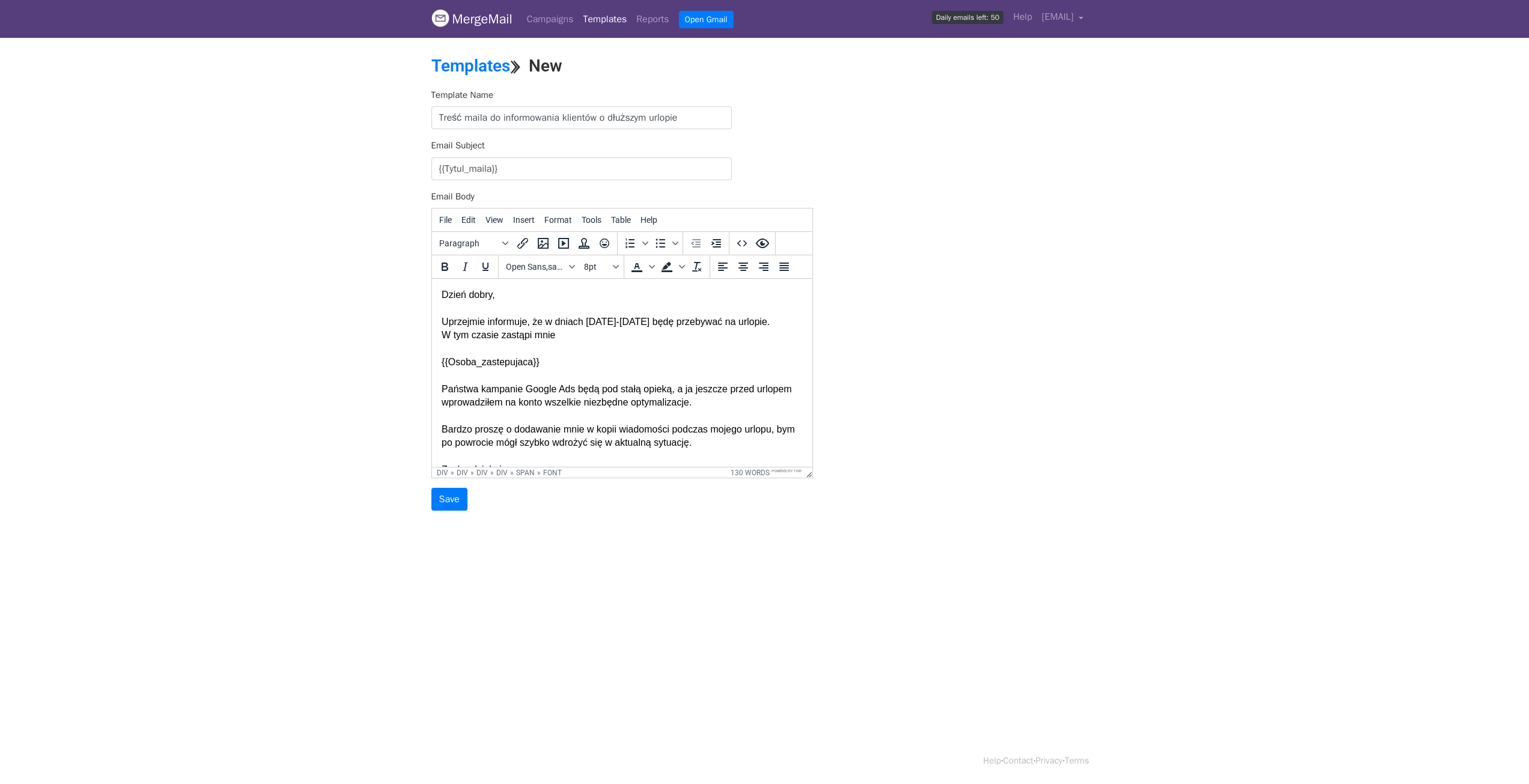 click on "Template Name
Treść maila do informowania klientów o dłuższym urlopie
Email Subject
{{Tytul_maila}}
Email Body
File Edit View Insert Format Tools Table Help Paragraph To open the popup, press Shift+Enter To open the popup, press Shift+Enter Open Sans,sans-serif 8pt To open the popup, press Shift+Enter To open the popup, press Shift+Enter div  »  div  »  div  »  div  »  span  »  font 130 words Powered by Tiny
Save" at bounding box center [765, 300] 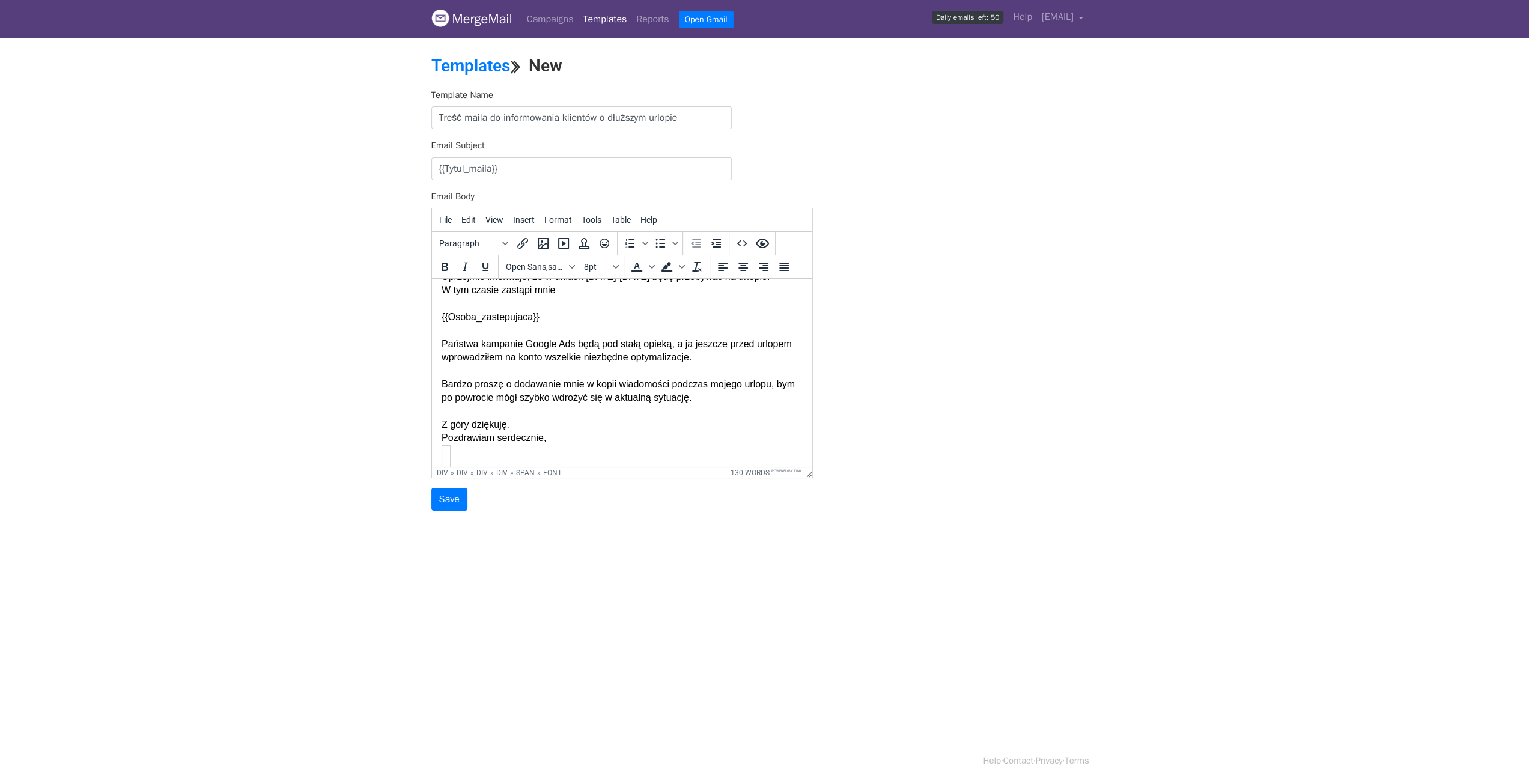 scroll, scrollTop: 0, scrollLeft: 0, axis: both 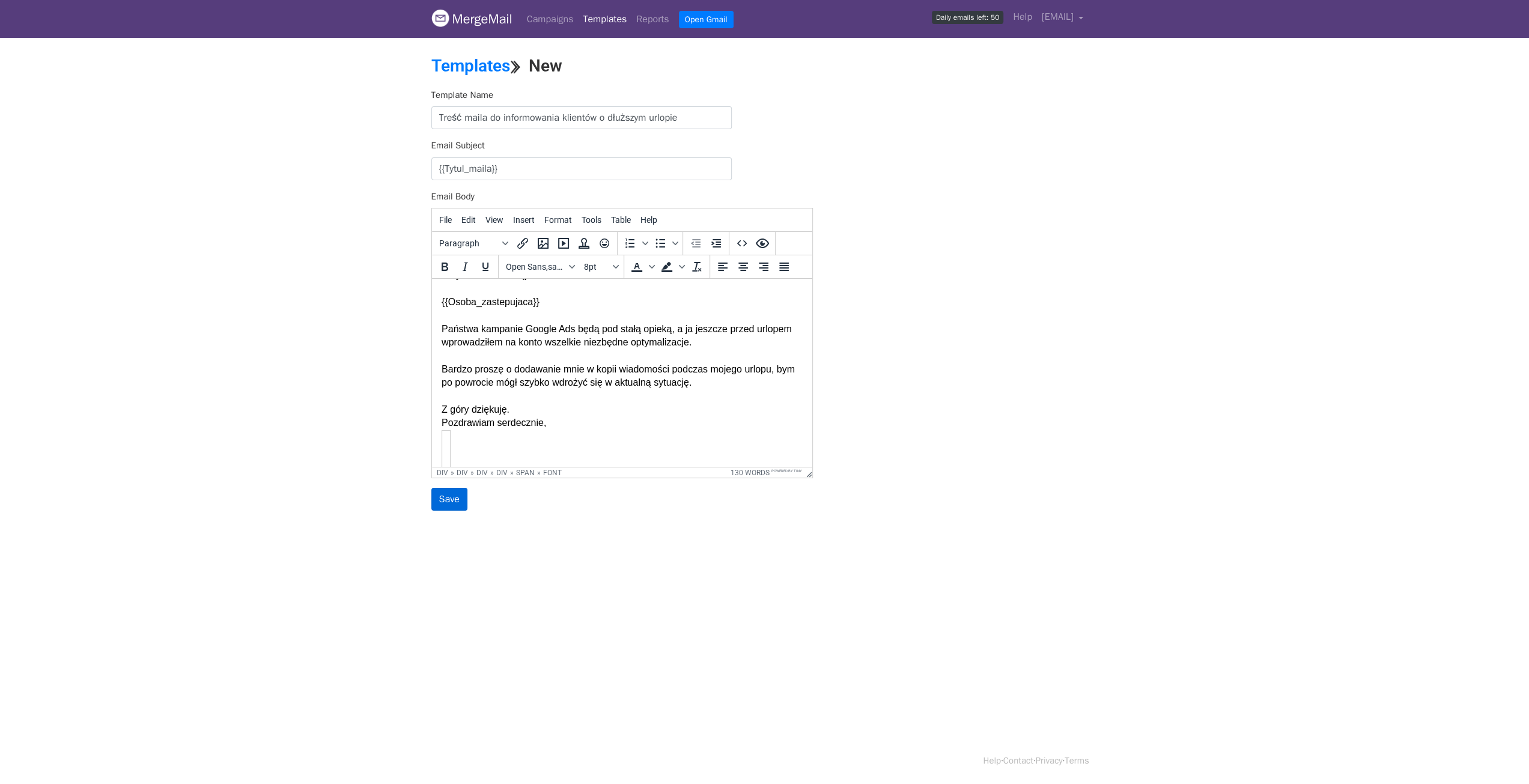 click on "Save" at bounding box center (449, 499) 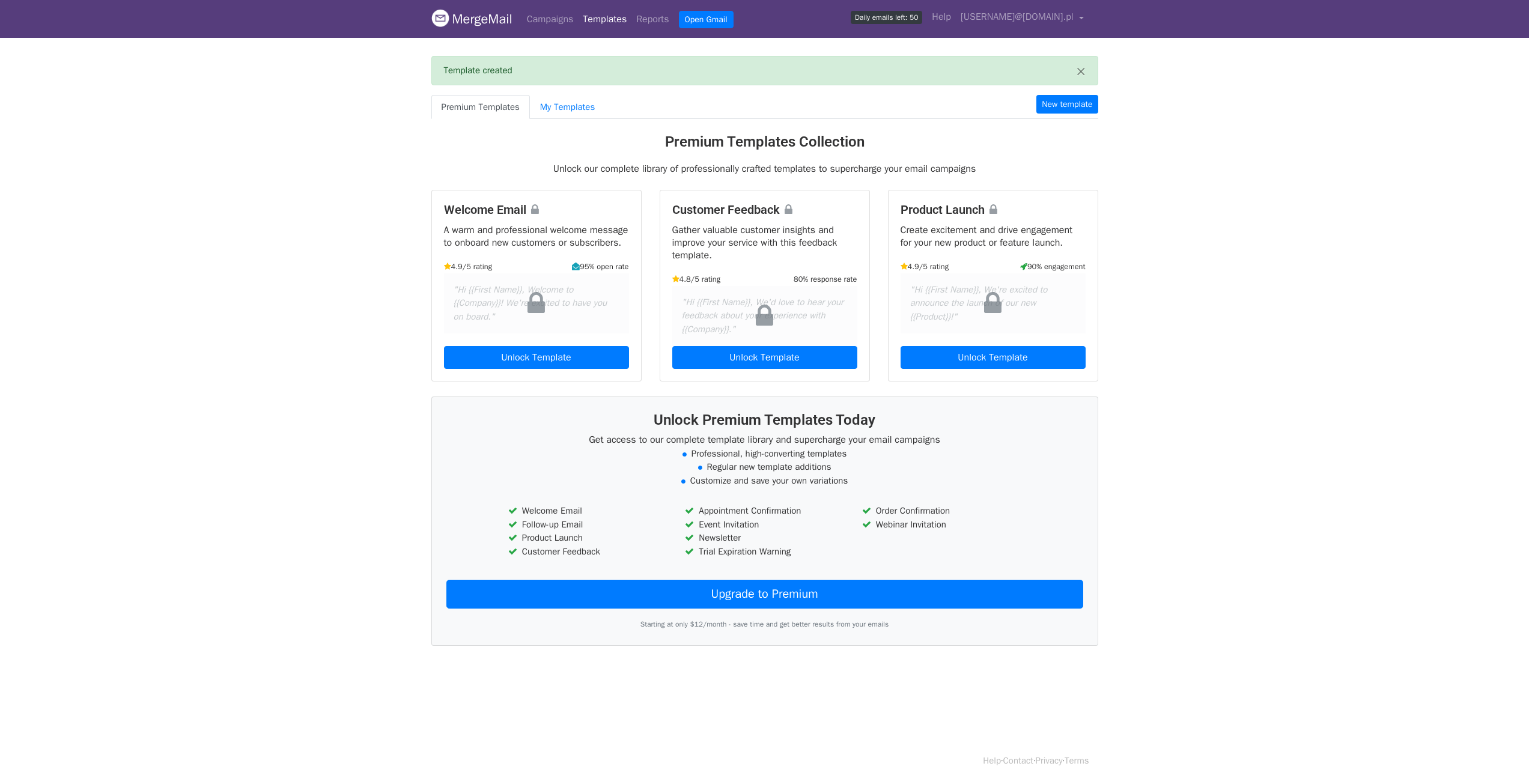 scroll, scrollTop: 0, scrollLeft: 0, axis: both 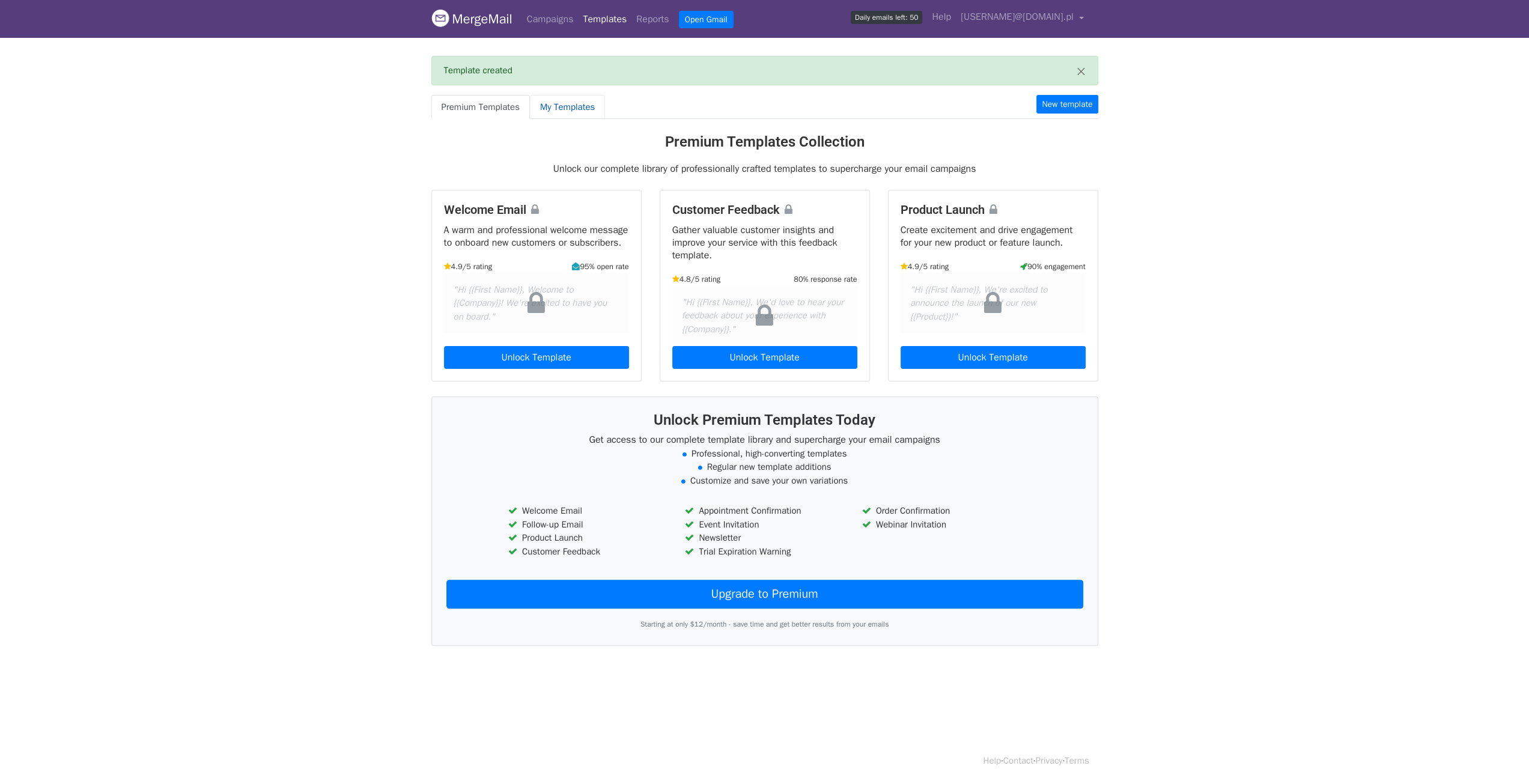 click on "My Templates" at bounding box center [567, 107] 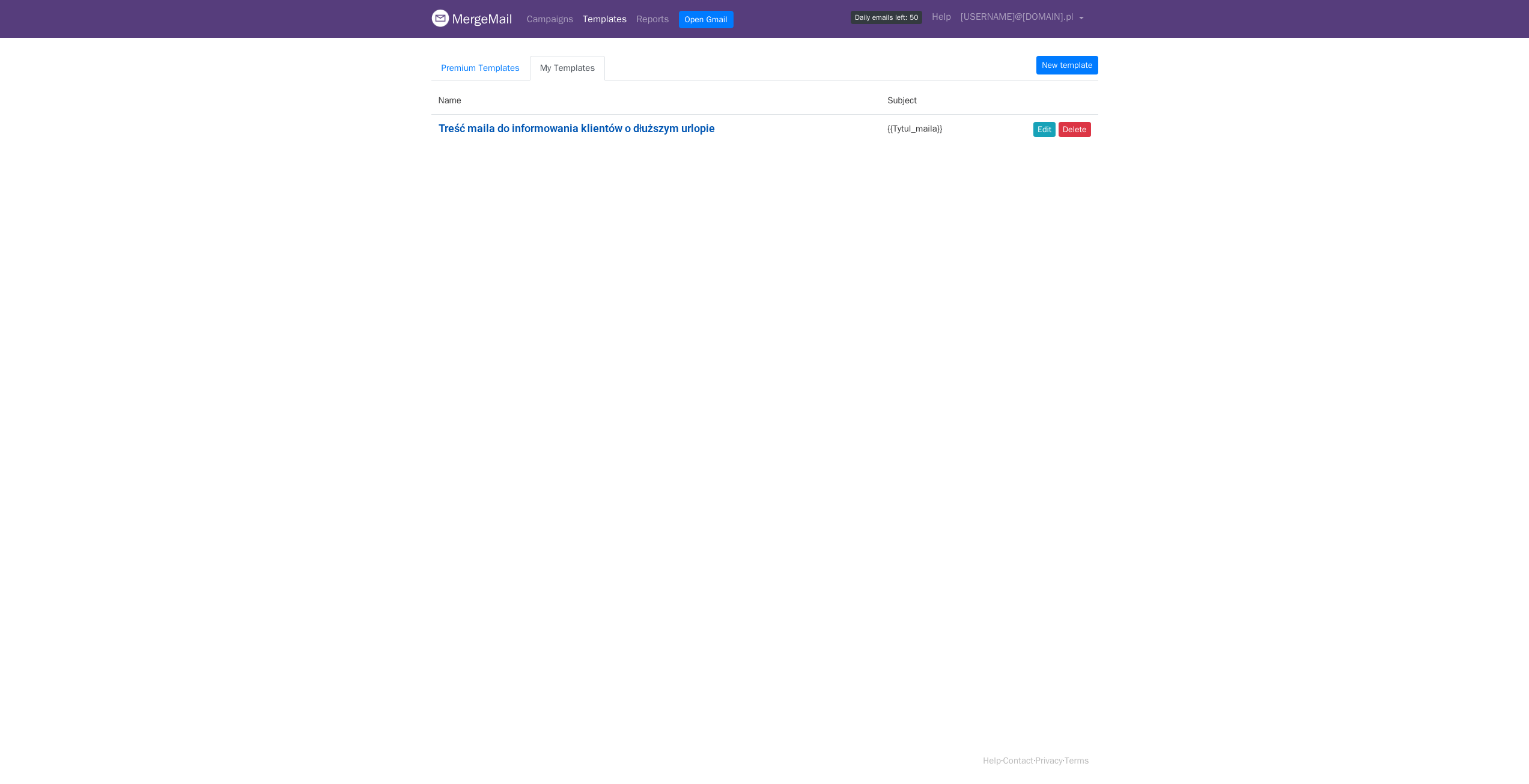scroll, scrollTop: 0, scrollLeft: 0, axis: both 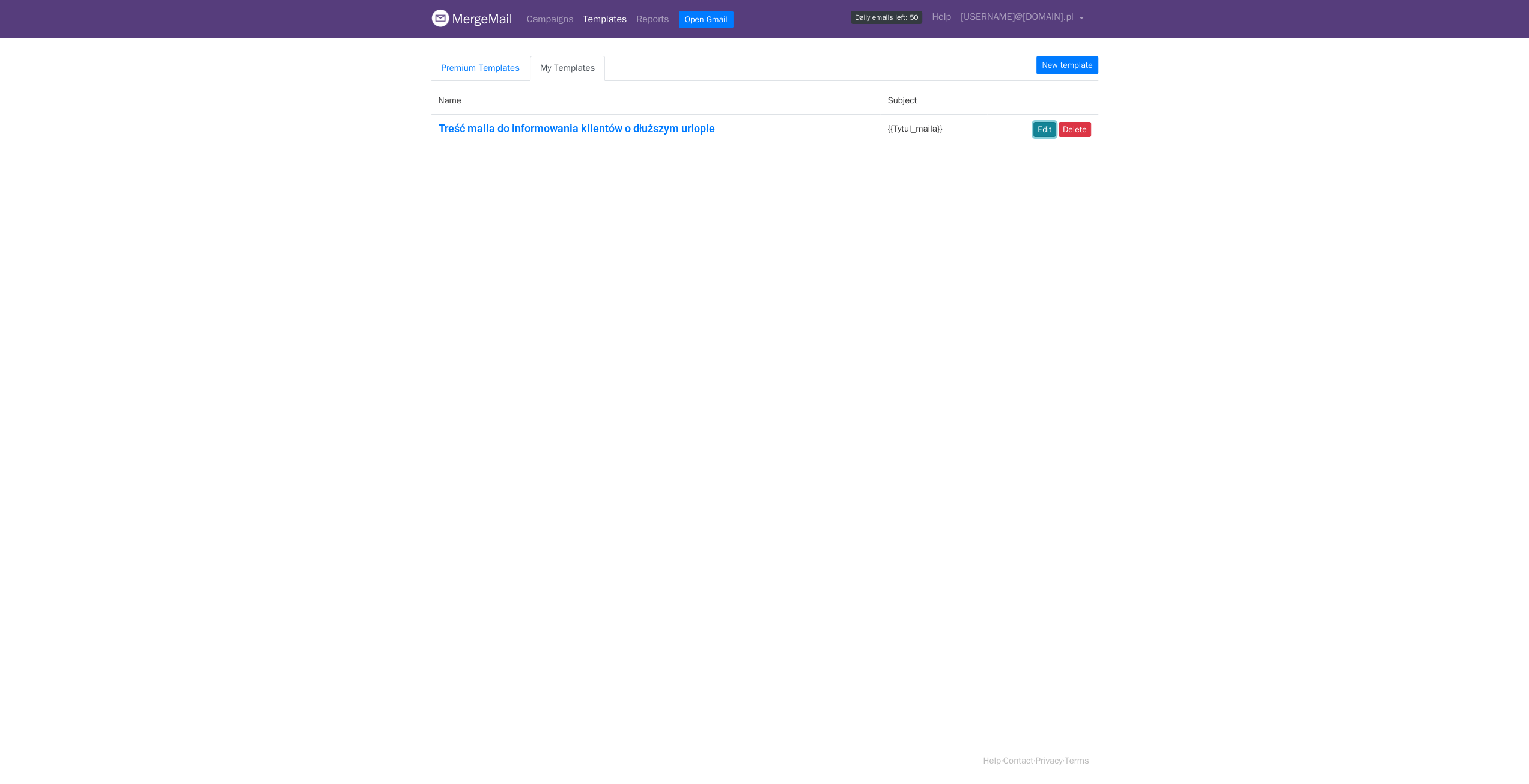 click on "Edit" at bounding box center (1044, 129) 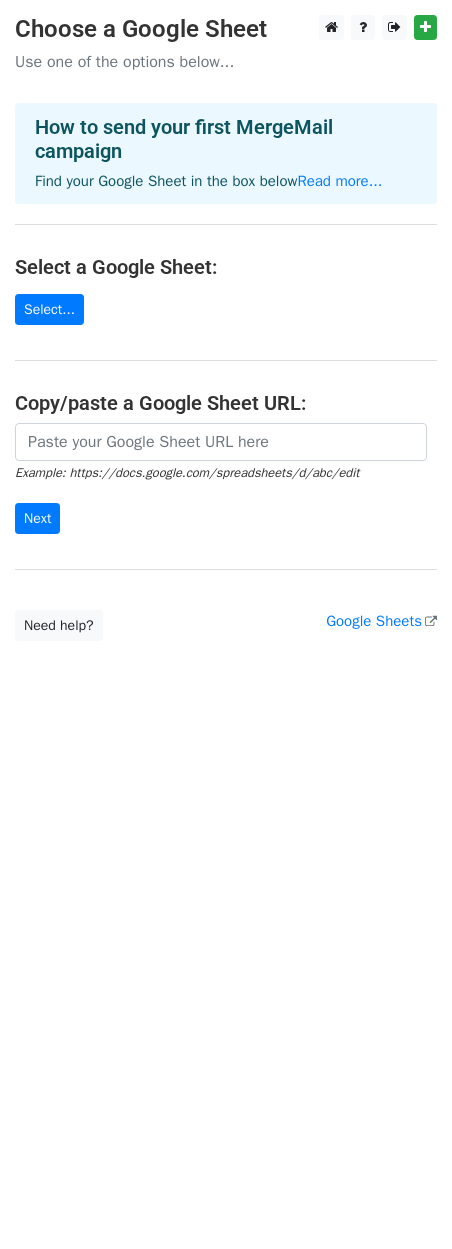 scroll, scrollTop: 0, scrollLeft: 0, axis: both 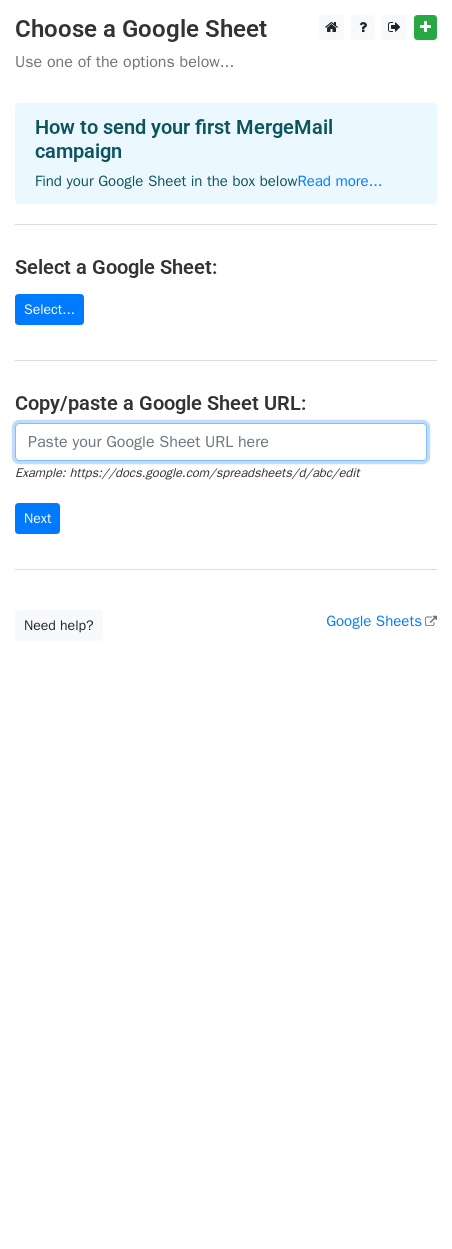 click at bounding box center (221, 442) 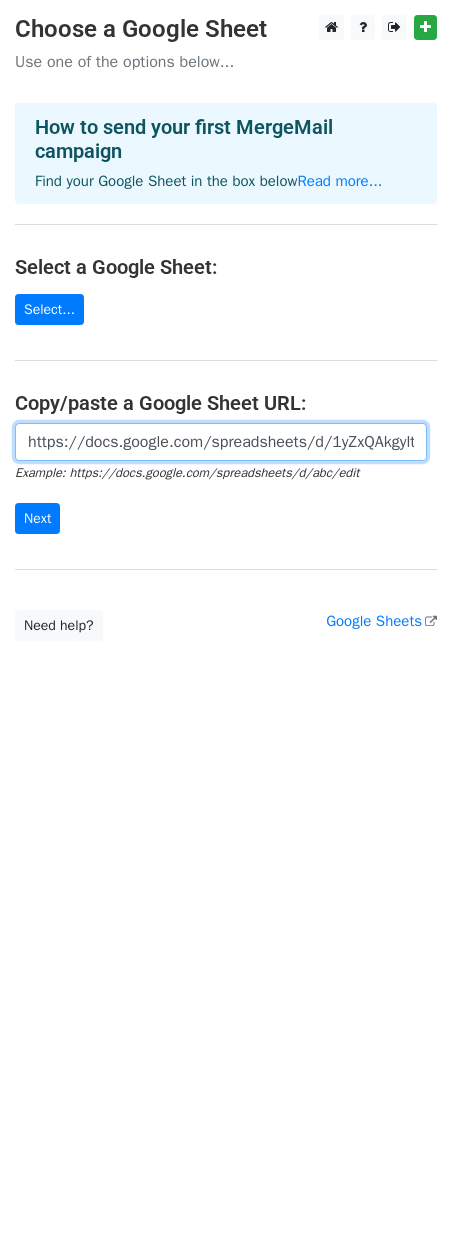 scroll, scrollTop: 0, scrollLeft: 407, axis: horizontal 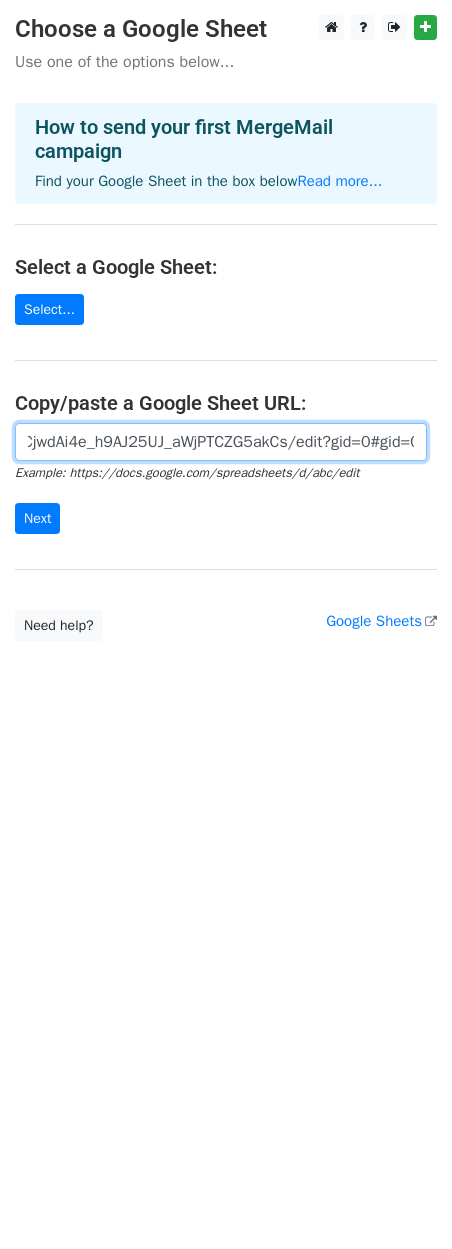 type on "https://docs.google.com/spreadsheets/d/1yZxQAkgyltS-CjwdAi4e_h9AJ25UJ_aWjPTCZG5akCs/edit?gid=0#gid=0" 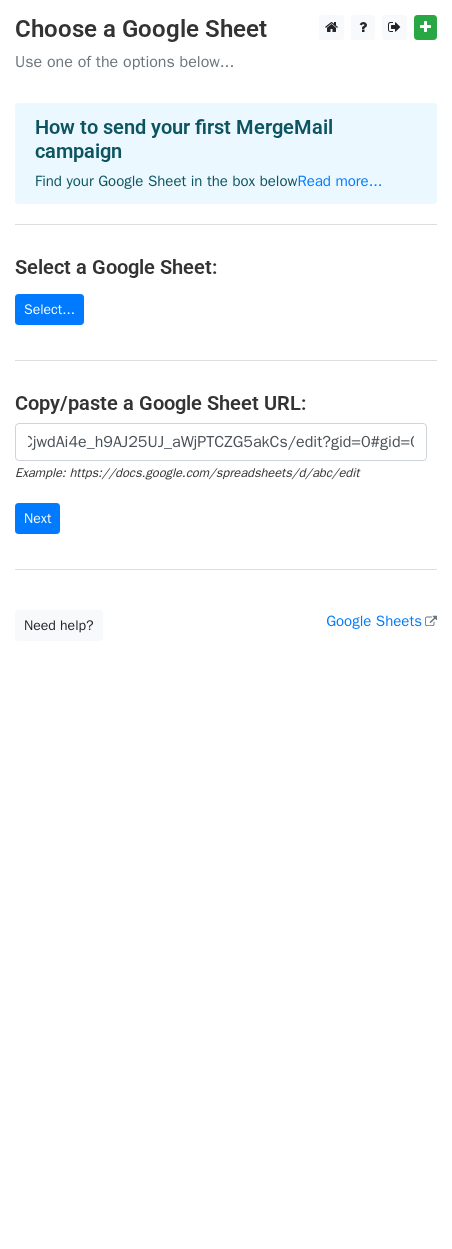 scroll, scrollTop: 0, scrollLeft: 0, axis: both 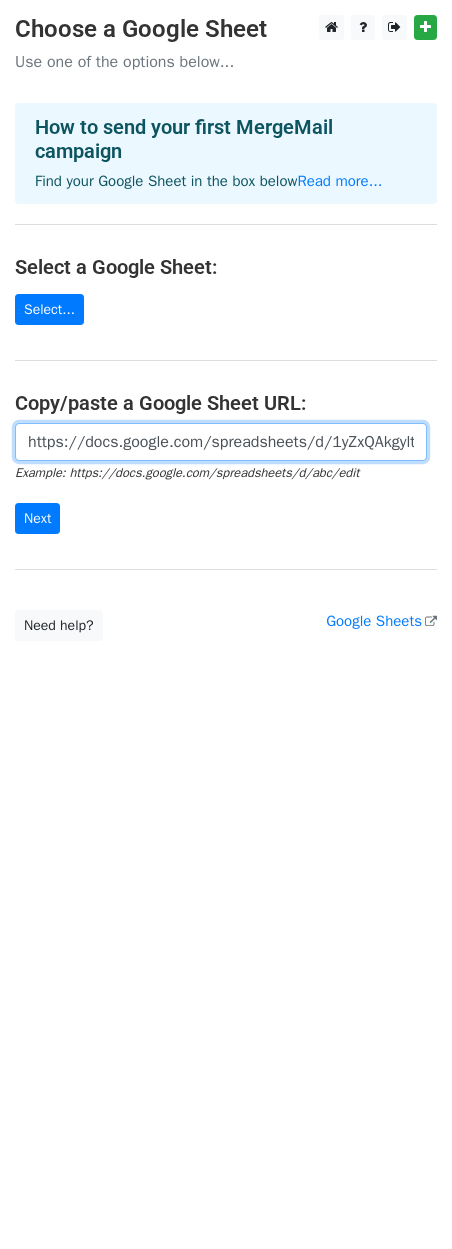 click on "https://docs.google.com/spreadsheets/d/1yZxQAkgyltS-CjwdAi4e_h9AJ25UJ_aWjPTCZG5akCs/edit?gid=0#gid=0" at bounding box center [221, 442] 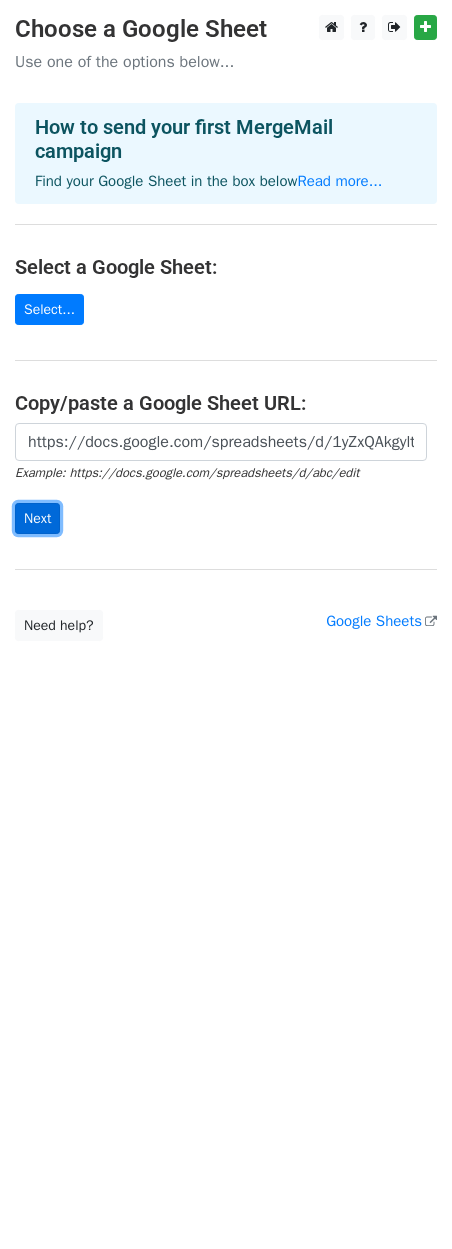click on "Next" at bounding box center [37, 518] 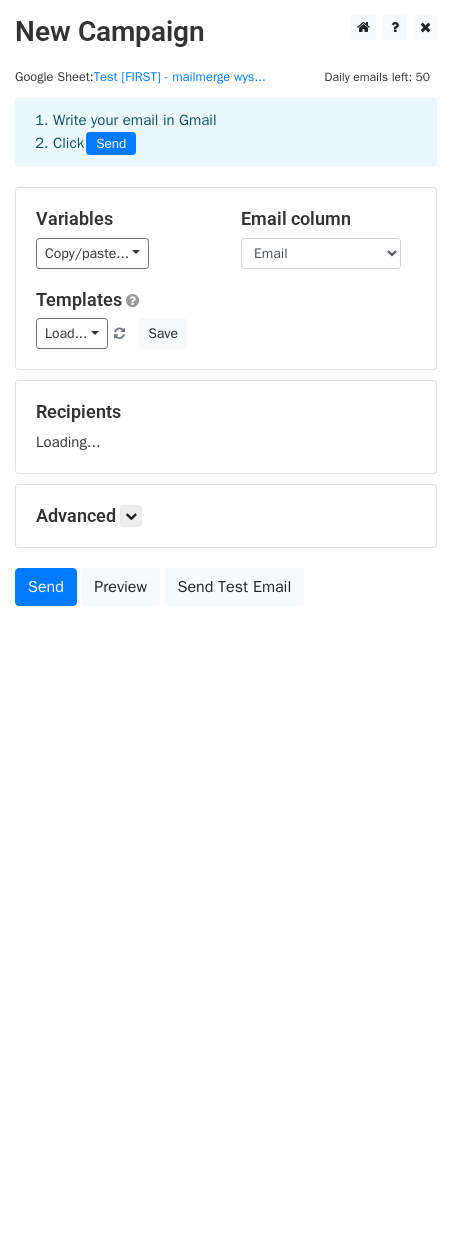 scroll, scrollTop: 0, scrollLeft: 0, axis: both 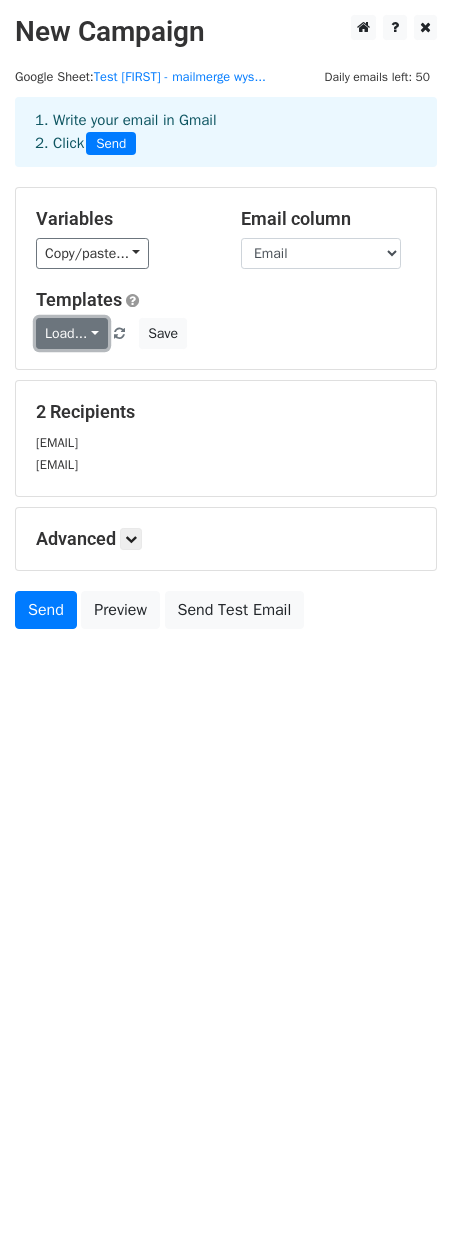 click on "Load..." at bounding box center (72, 333) 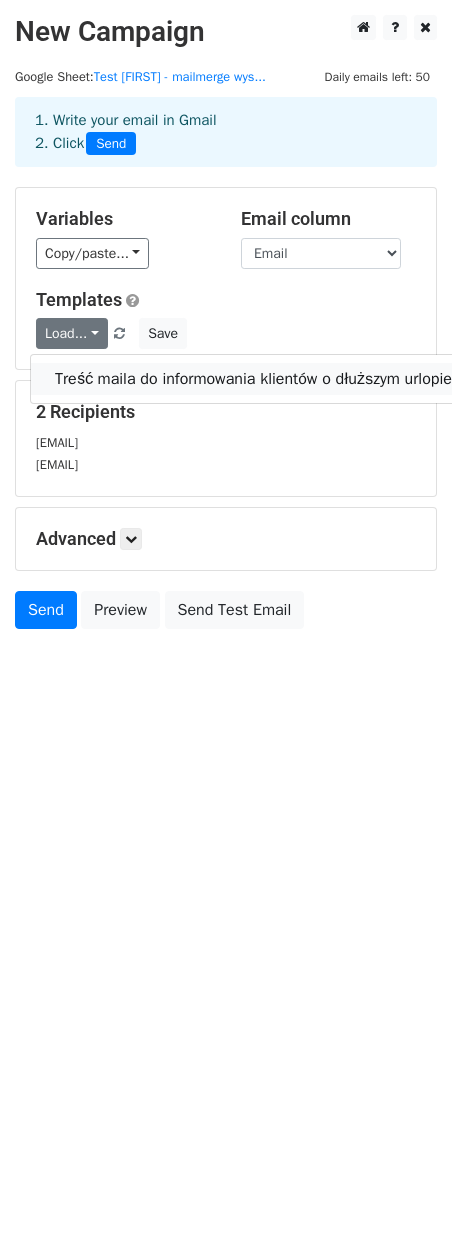 click on "Treść maila do informowania klientów o dłuższym urlopie" at bounding box center (253, 379) 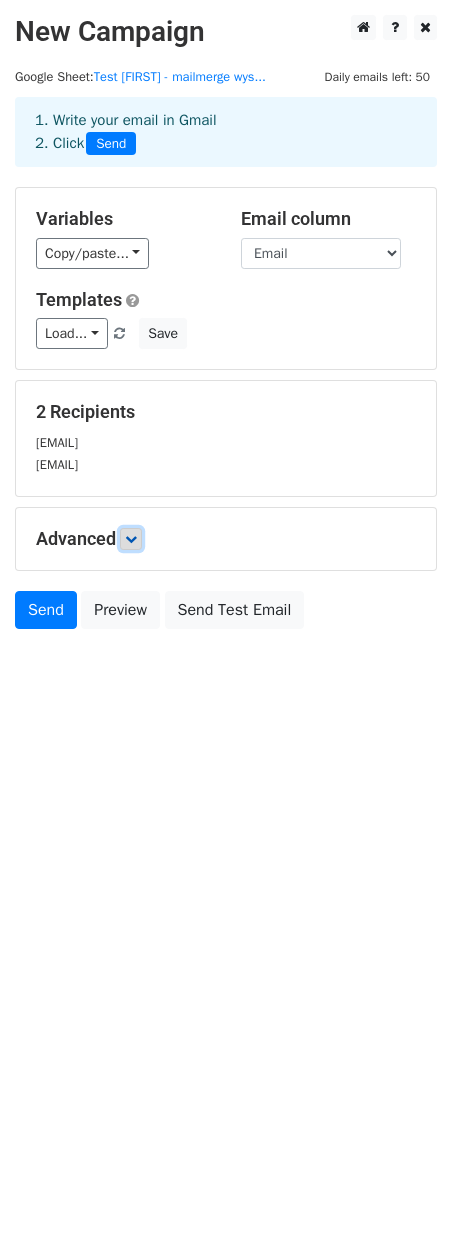 click at bounding box center [131, 539] 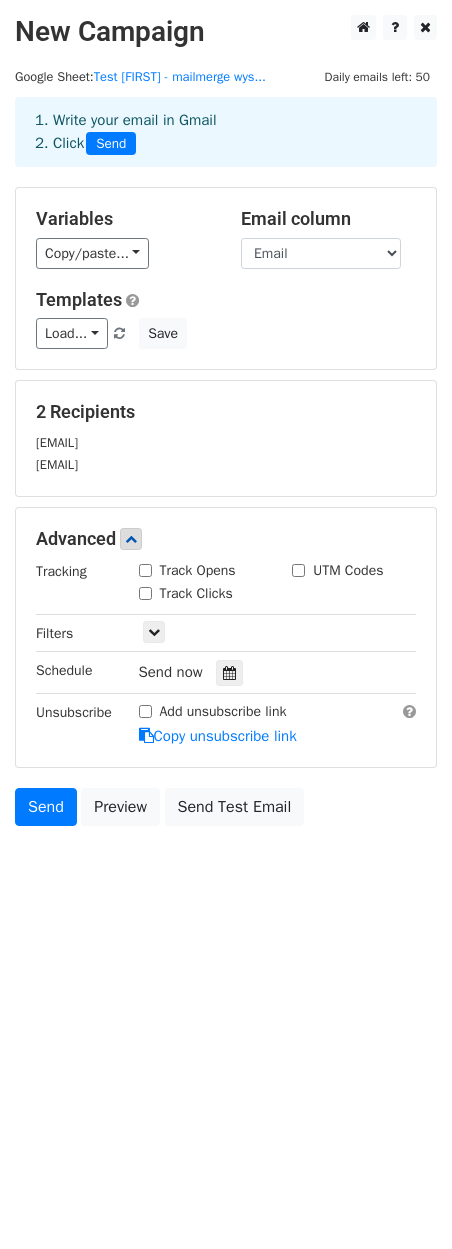 click on "Track Opens" at bounding box center [145, 570] 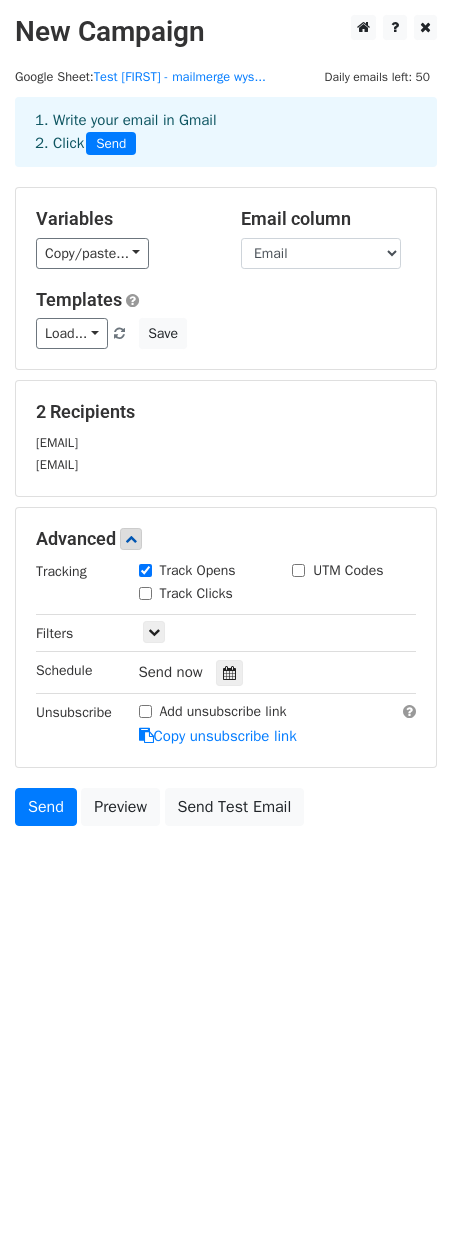 click on "Track Clicks" at bounding box center (145, 593) 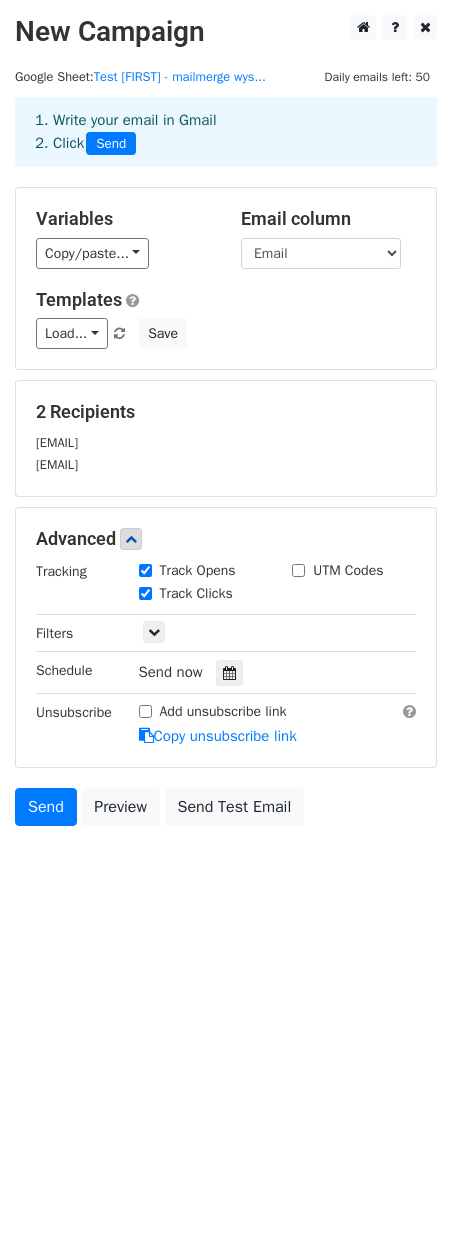 click on "Track Clicks" at bounding box center [145, 593] 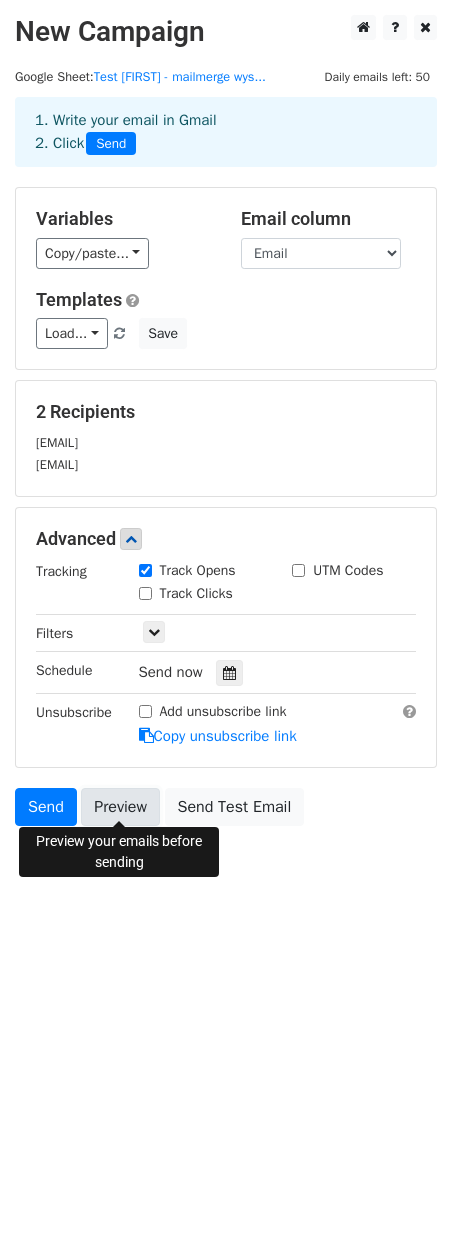click on "Preview" at bounding box center (120, 807) 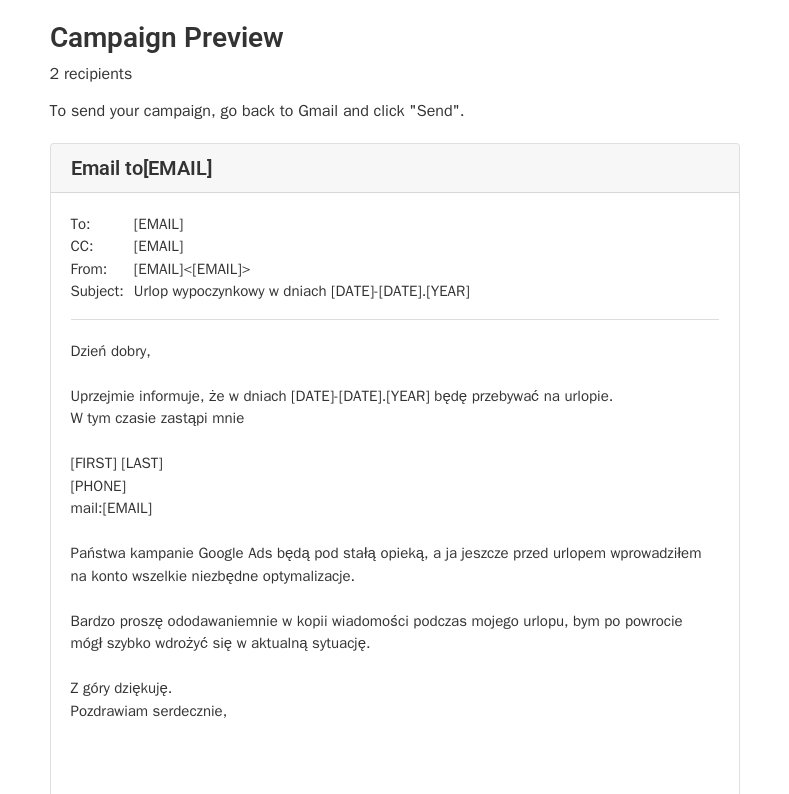 scroll, scrollTop: 0, scrollLeft: 0, axis: both 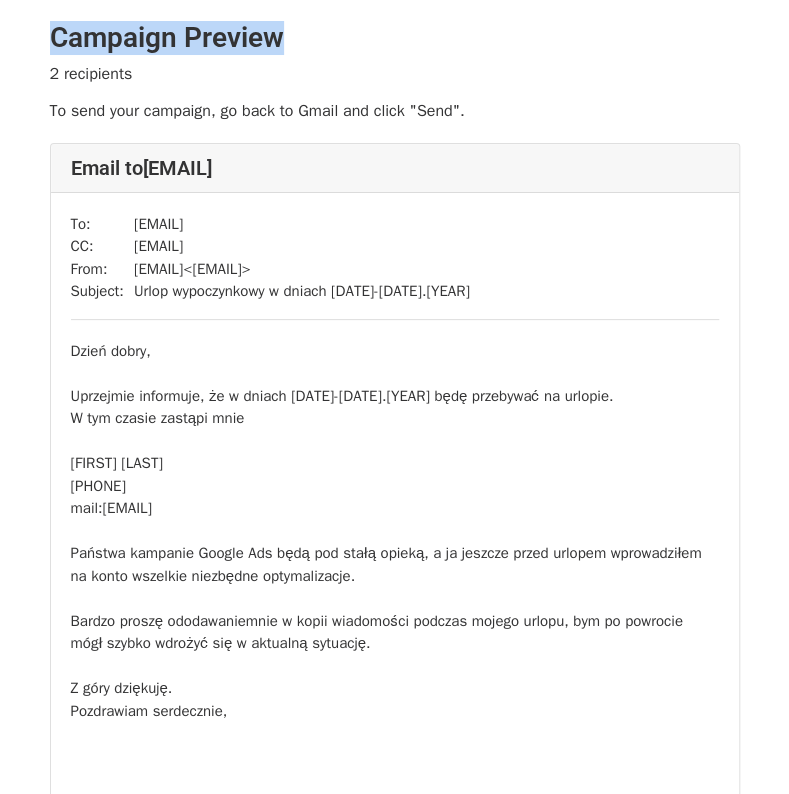 drag, startPoint x: 50, startPoint y: 39, endPoint x: 282, endPoint y: 37, distance: 232.00862 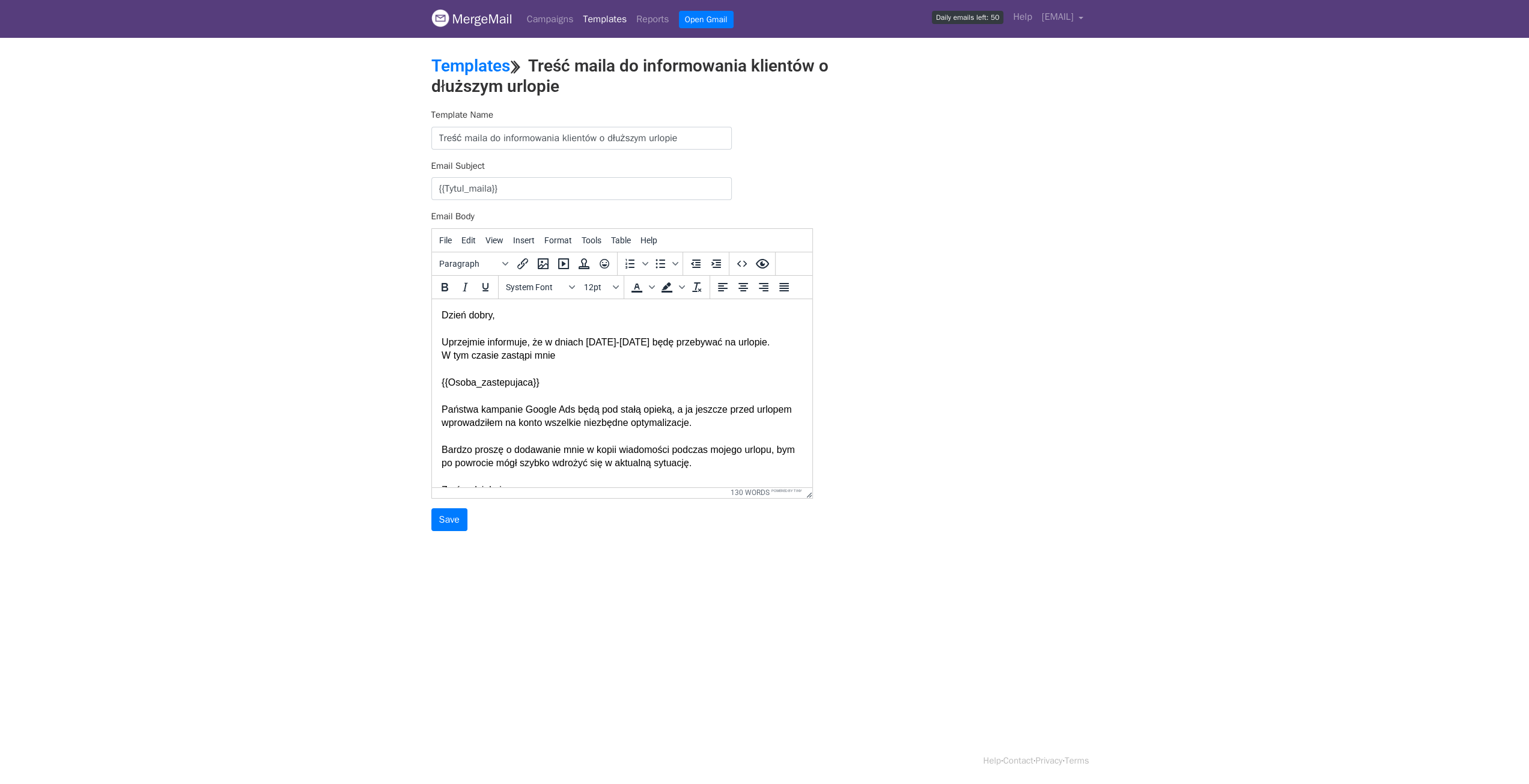 scroll, scrollTop: 0, scrollLeft: 0, axis: both 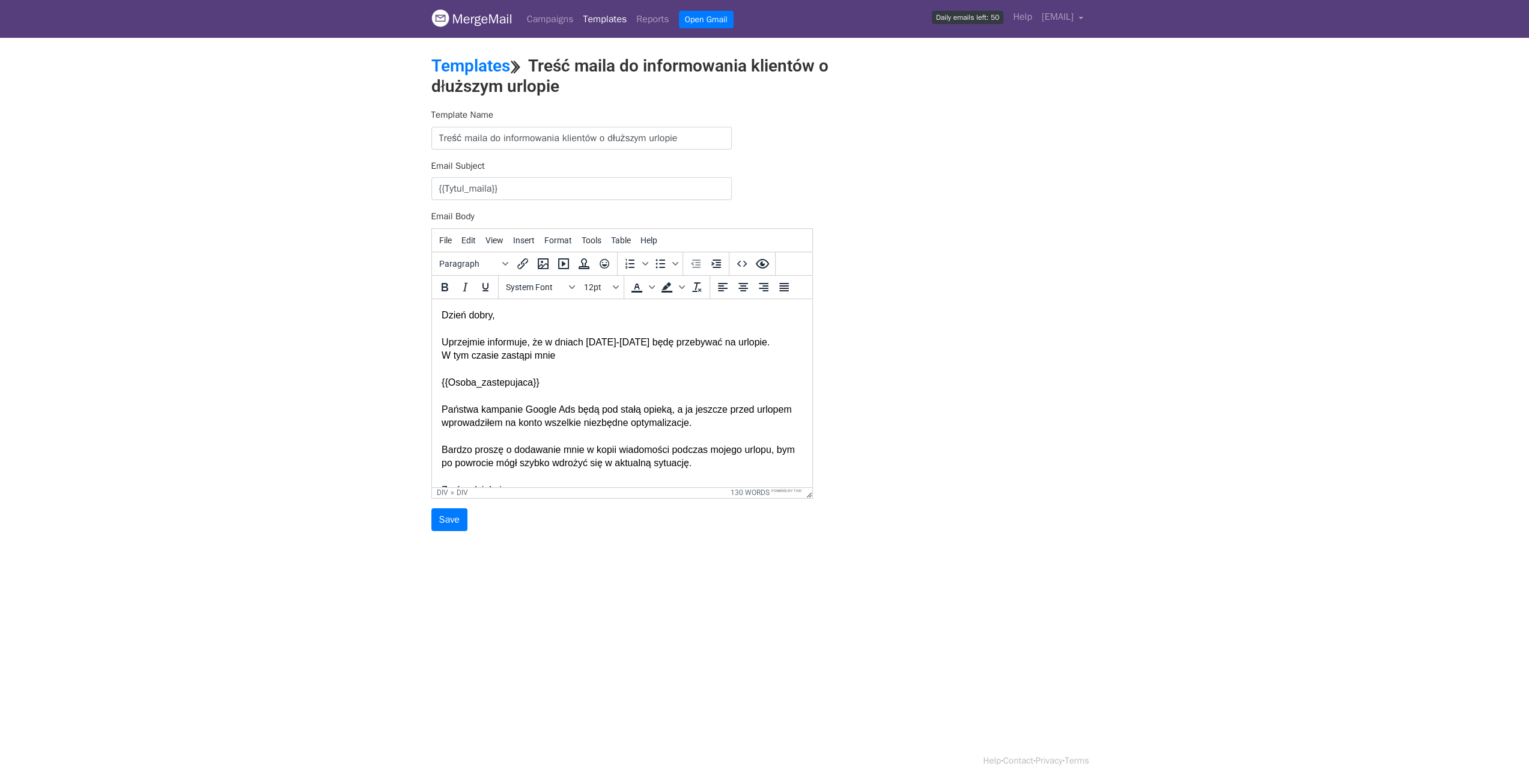click on "Dzień dobry, Uprzejmie informuje, że w dniach 18-22.08.2025 będę przebywać na urlopie. W tym czasie zastąpi mnie {{Osoba_zastepujaca}} Państwa kampanie Google Ads będą pod stałą opieką, a ja jeszcze przed urlopem wprowadziłem na konto wszelkie niezbędne optymalizacje.   Bardzo proszę o dodawanie mnie w kopii wiadomości podczas mojego urlopu, bym po powrocie mógł szybko wdrożyć się w aktualną sytuację. Z góry dziękuję. Pozdrawiam serdecznie," at bounding box center (621, 409) 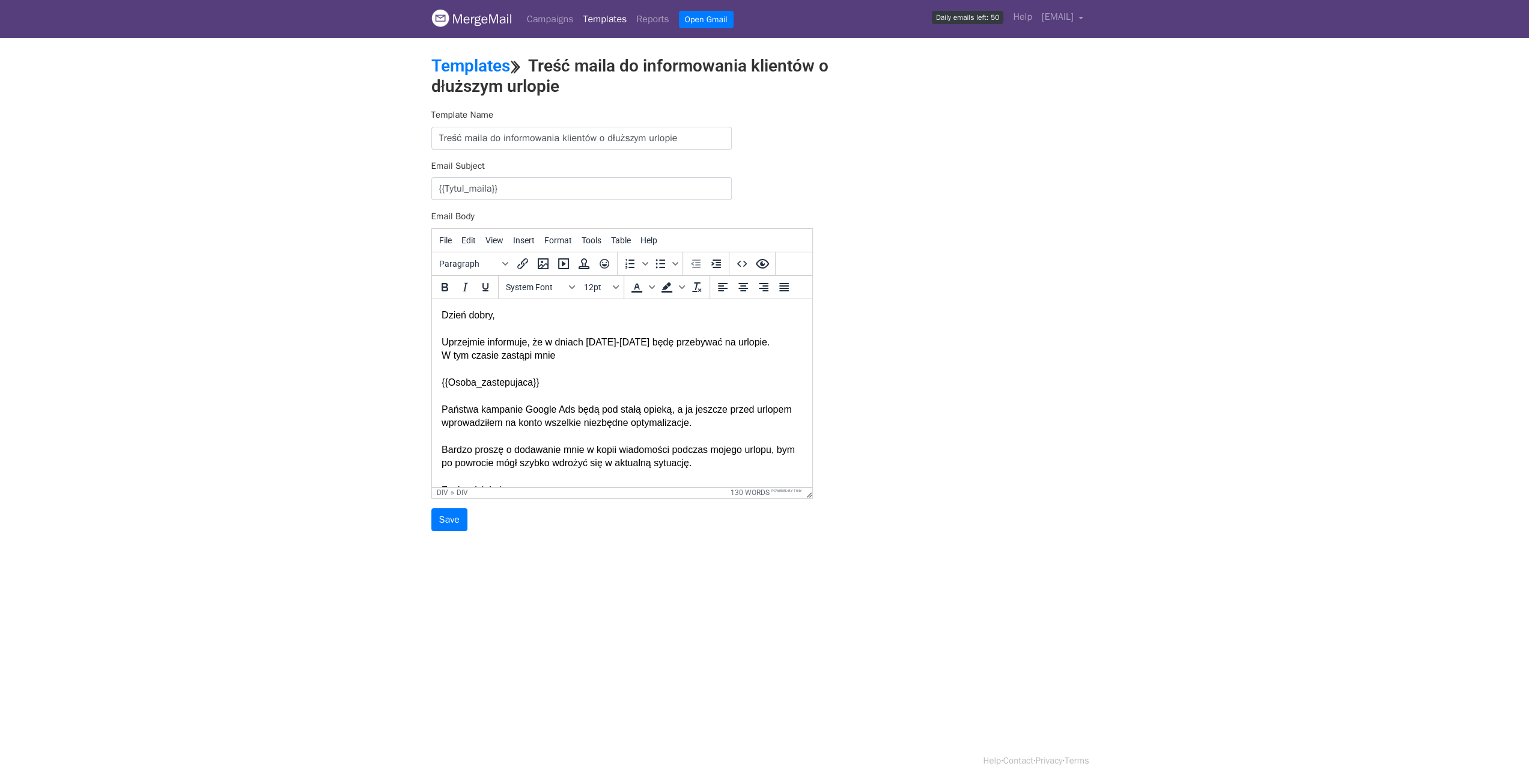 type 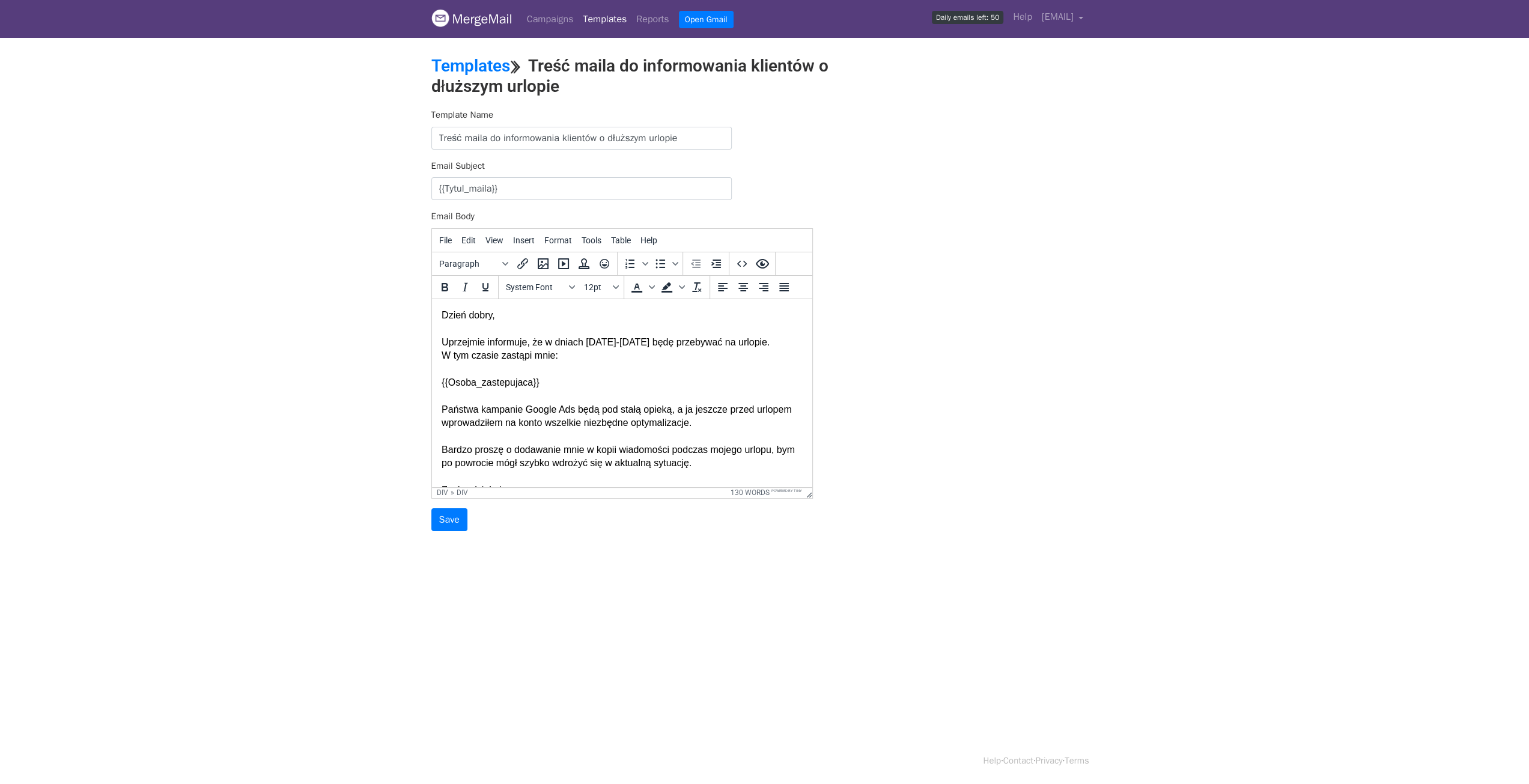 click on "Dzień dobry, Uprzejmie informuje, że w dniach 18-22.08.2025 będę przebywać na urlopie. W tym czasie zastąpi mnie: {{Osoba_zastepujaca}} Państwa kampanie Google Ads będą pod stałą opieką, a ja jeszcze przed urlopem wprowadziłem na konto wszelkie niezbędne optymalizacje.   Bardzo proszę o dodawanie mnie w kopii wiadomości podczas mojego urlopu, bym po powrocie mógł szybko wdrożyć się w aktualną sytuację. Z góry dziękuję. Pozdrawiam serdecznie," at bounding box center [621, 409] 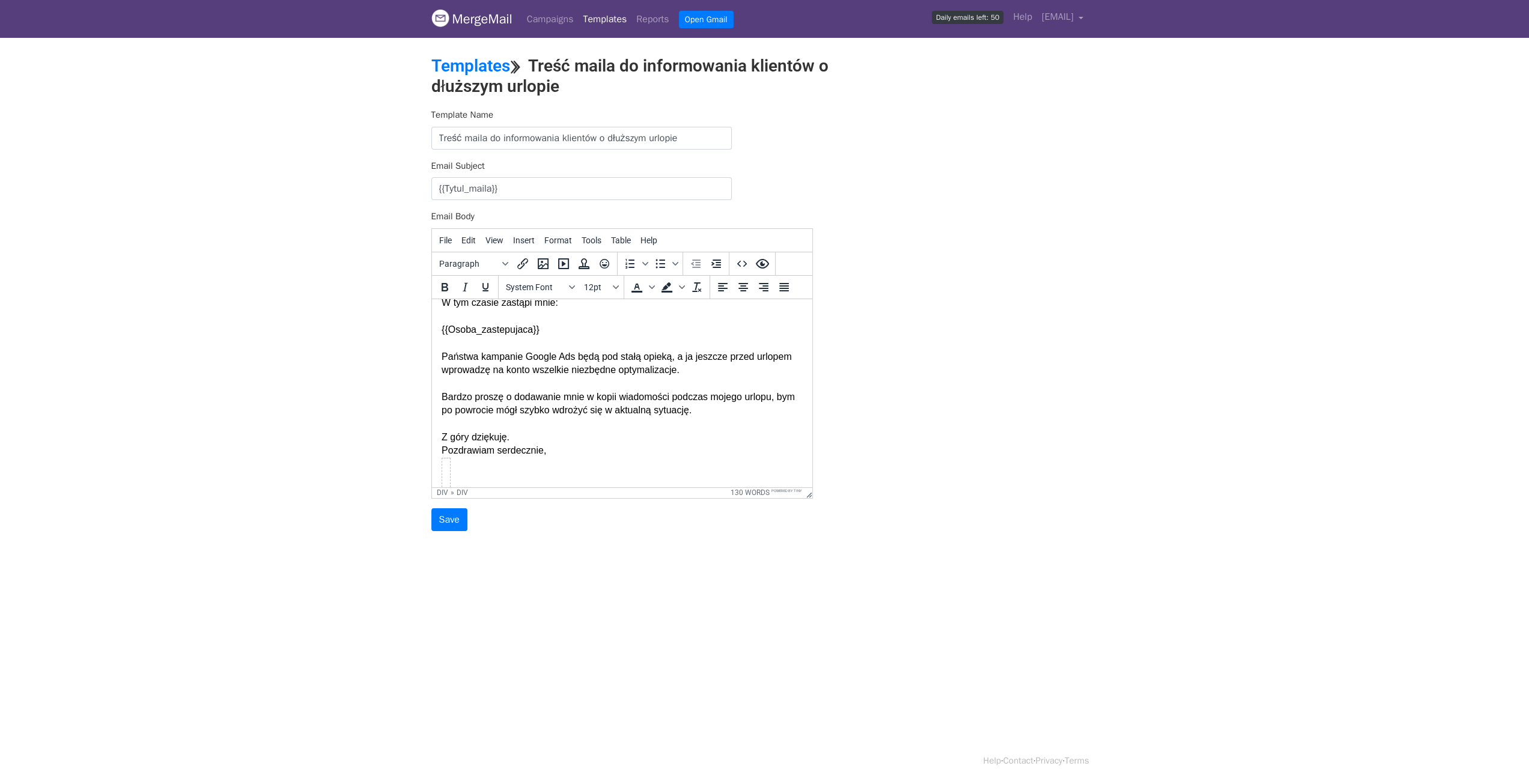scroll, scrollTop: 0, scrollLeft: 0, axis: both 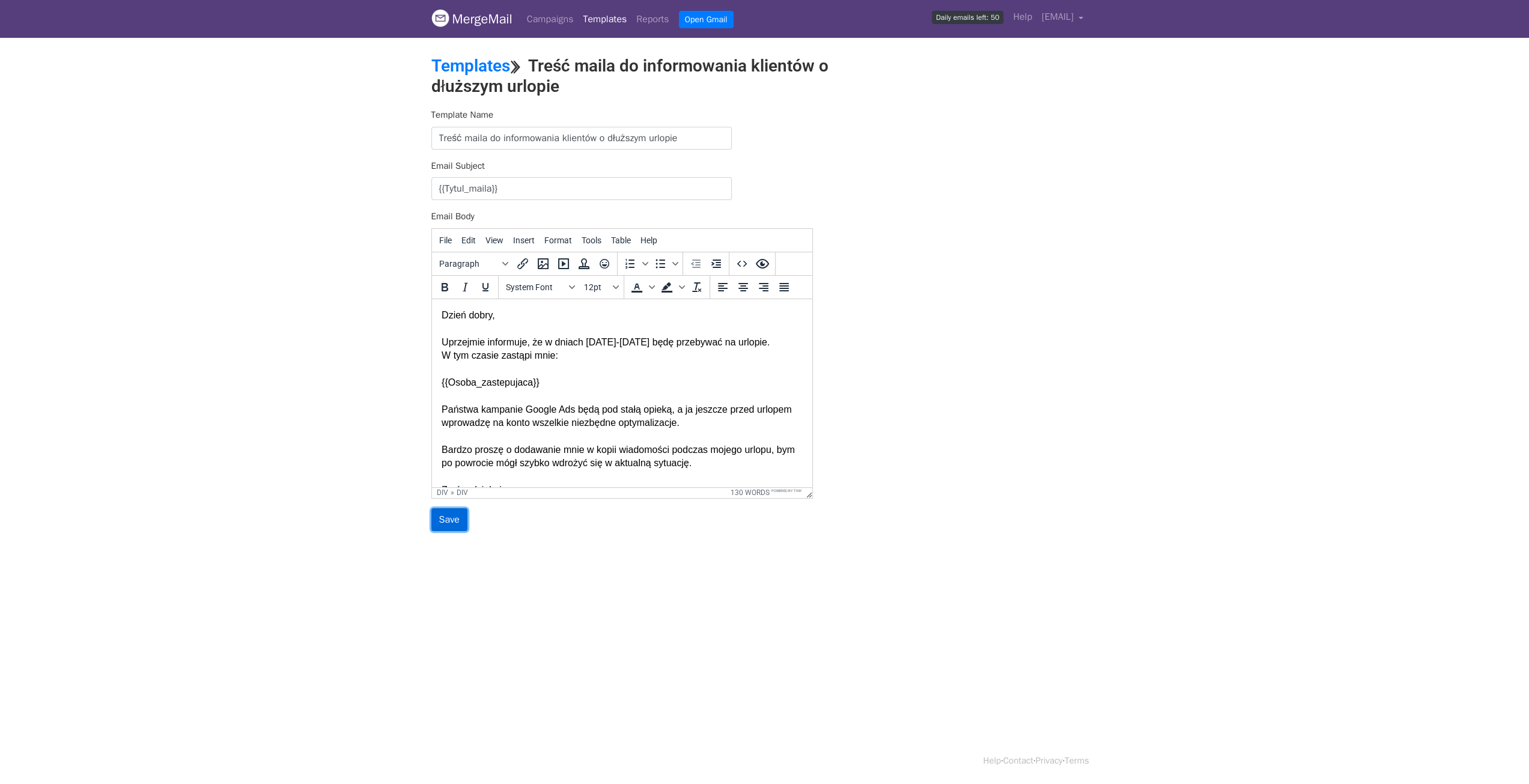 click on "Save" at bounding box center (449, 520) 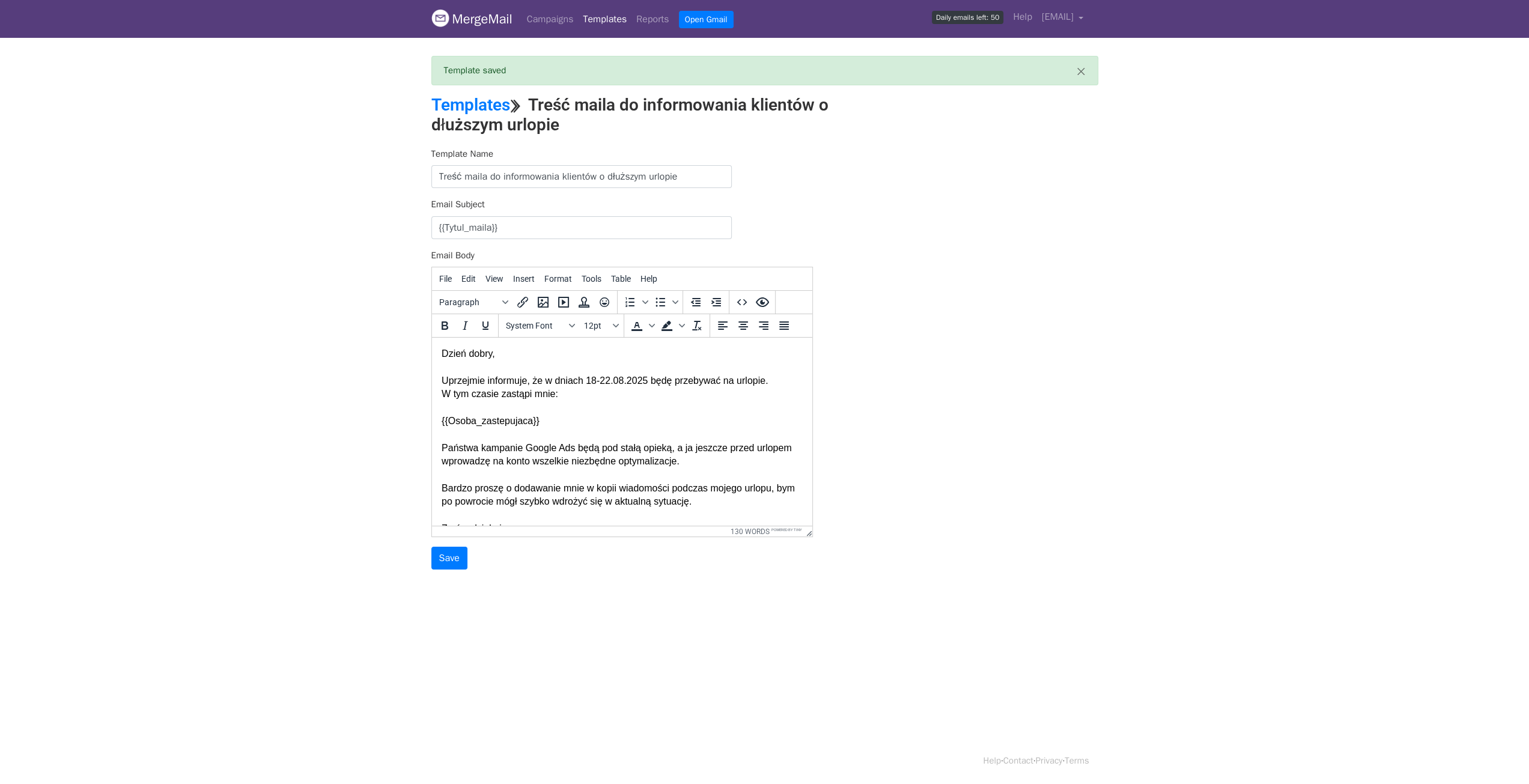 scroll, scrollTop: 0, scrollLeft: 0, axis: both 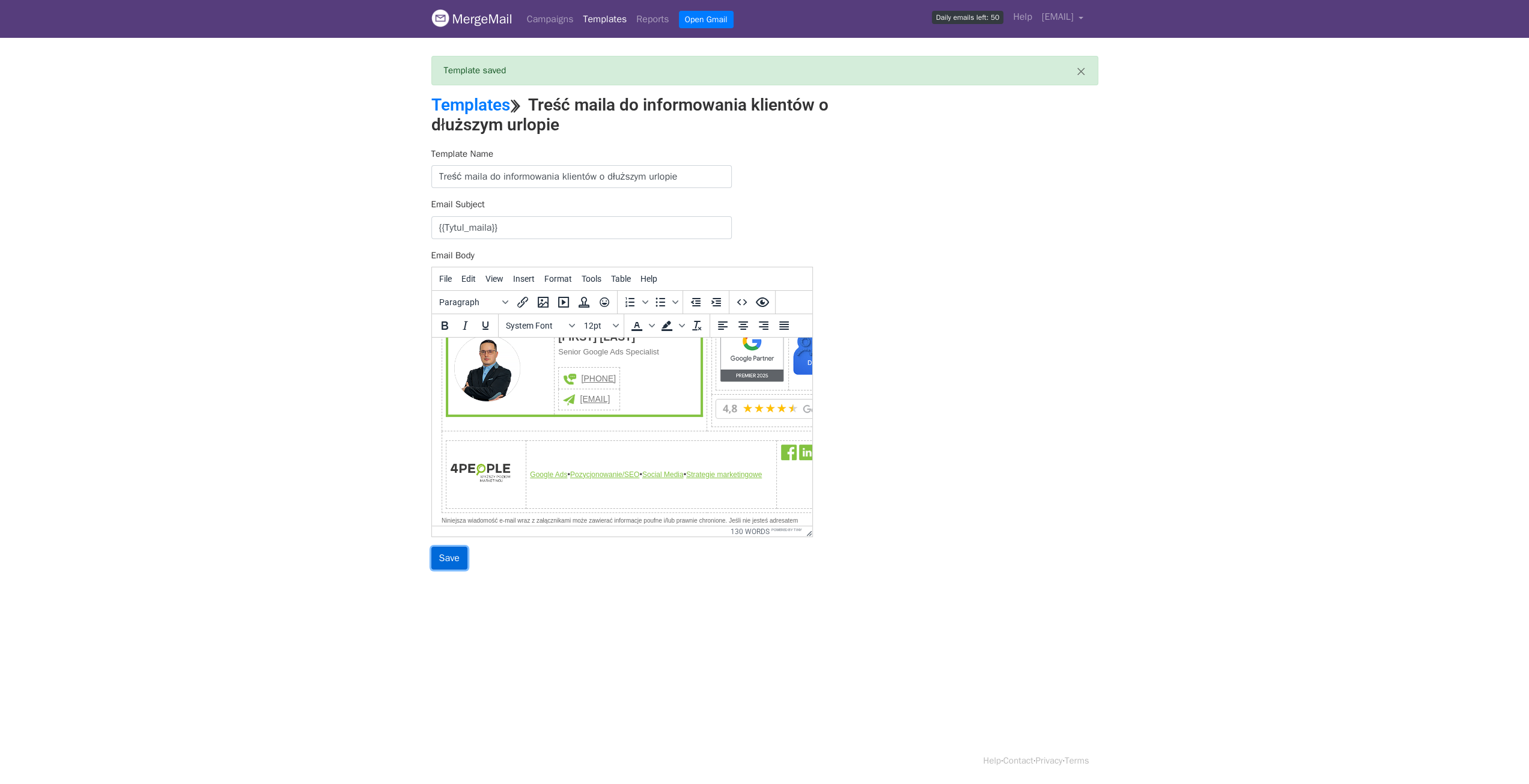 click on "Save" at bounding box center (449, 558) 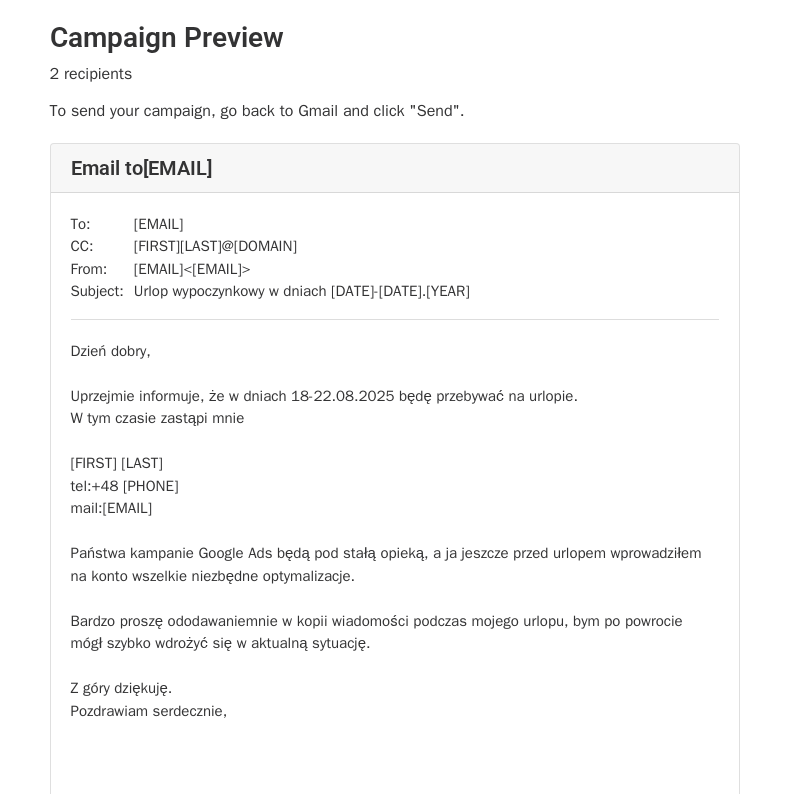 scroll, scrollTop: 0, scrollLeft: 0, axis: both 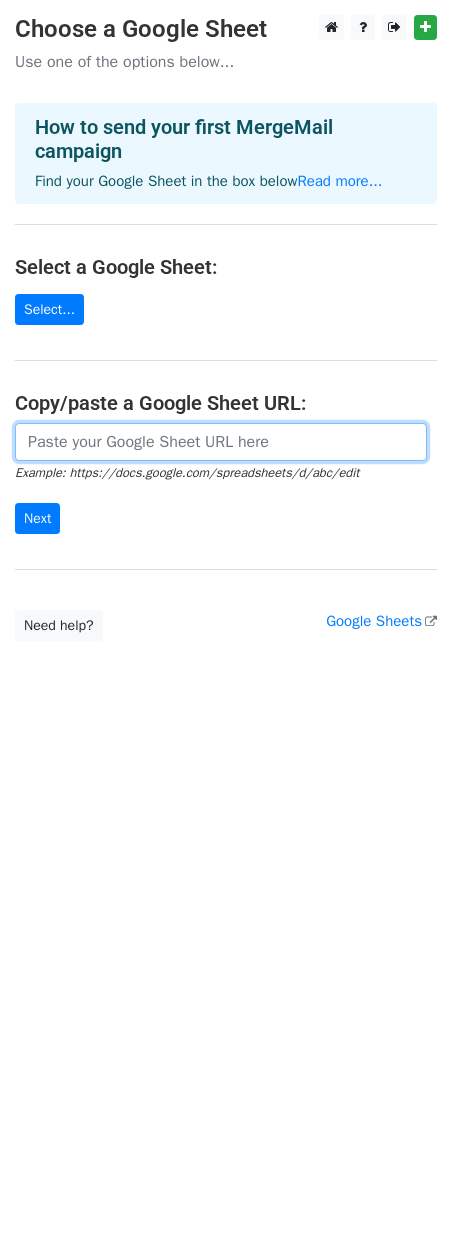 click at bounding box center (221, 442) 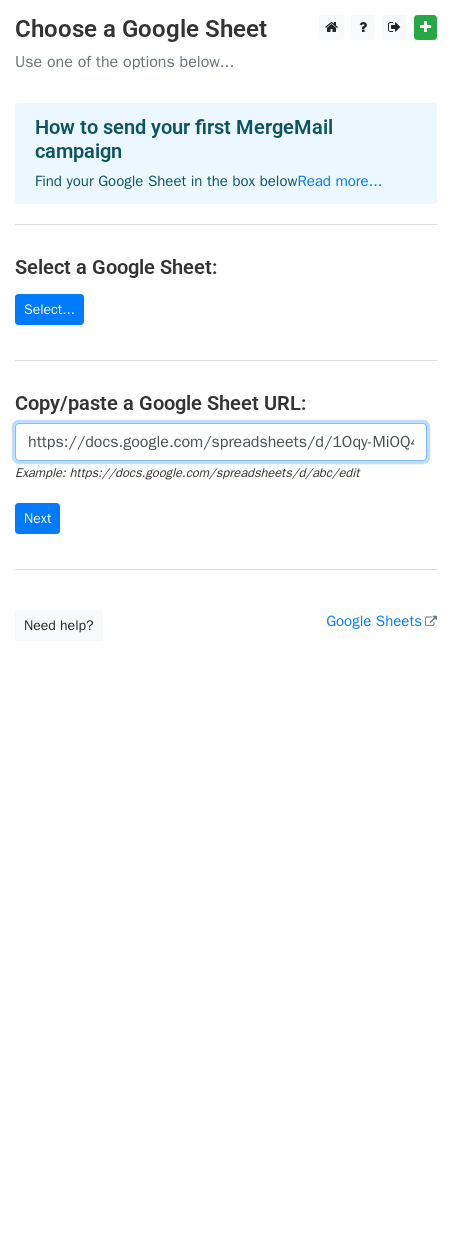 scroll, scrollTop: 0, scrollLeft: 438, axis: horizontal 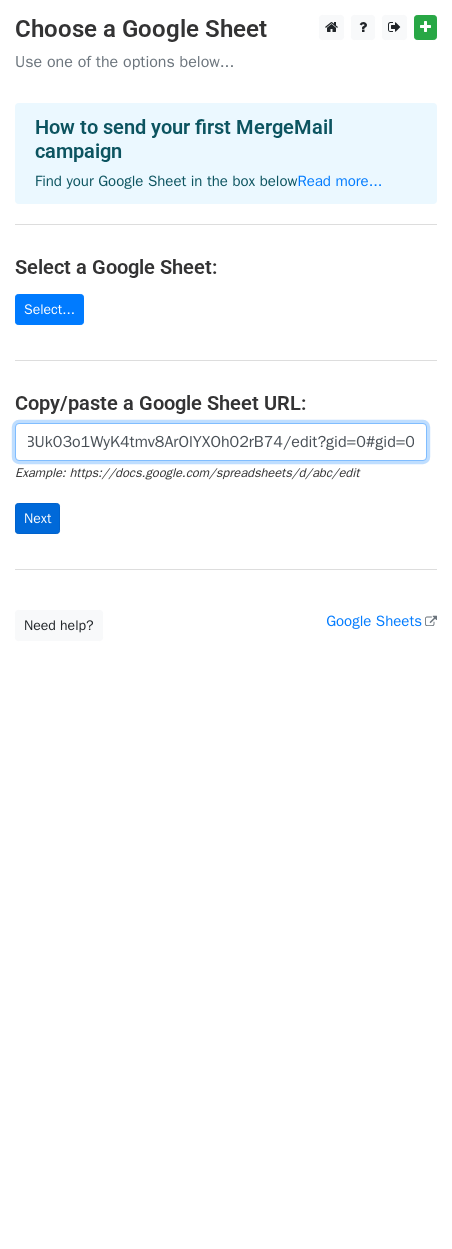 type on "https://docs.google.com/spreadsheets/d/1Oqy-MiOQ42XZLFBUk03o1WyK4tmv8ArOlYXOh02rB74/edit?gid=0#gid=0" 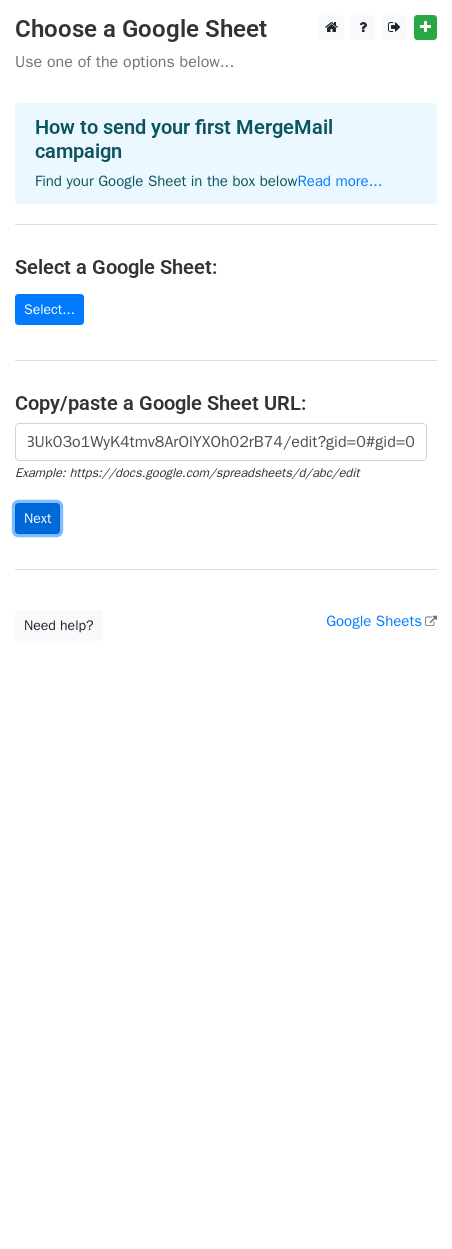 scroll, scrollTop: 0, scrollLeft: 0, axis: both 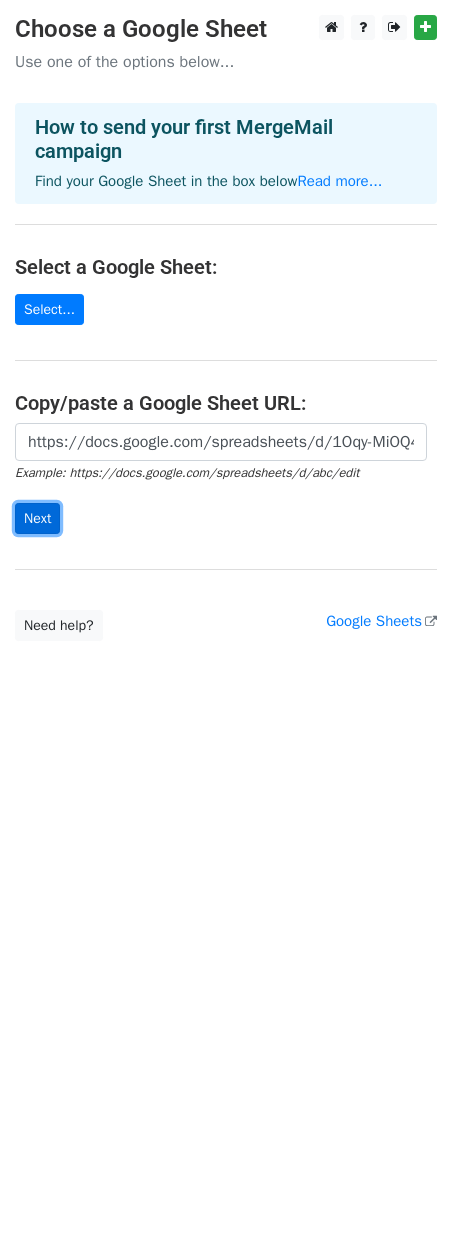 click on "Next" at bounding box center [37, 518] 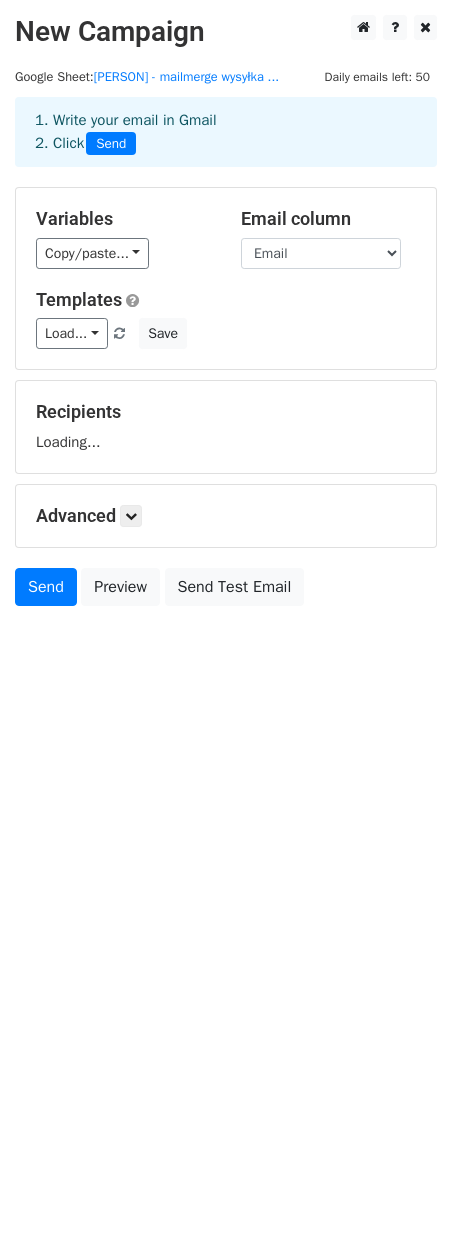 scroll, scrollTop: 0, scrollLeft: 0, axis: both 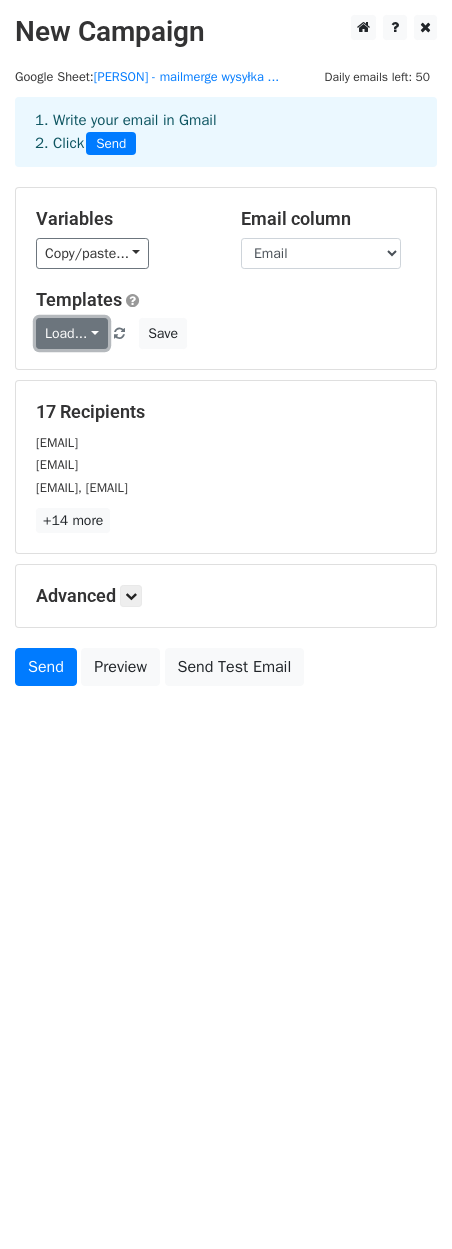 click on "Load..." at bounding box center (72, 333) 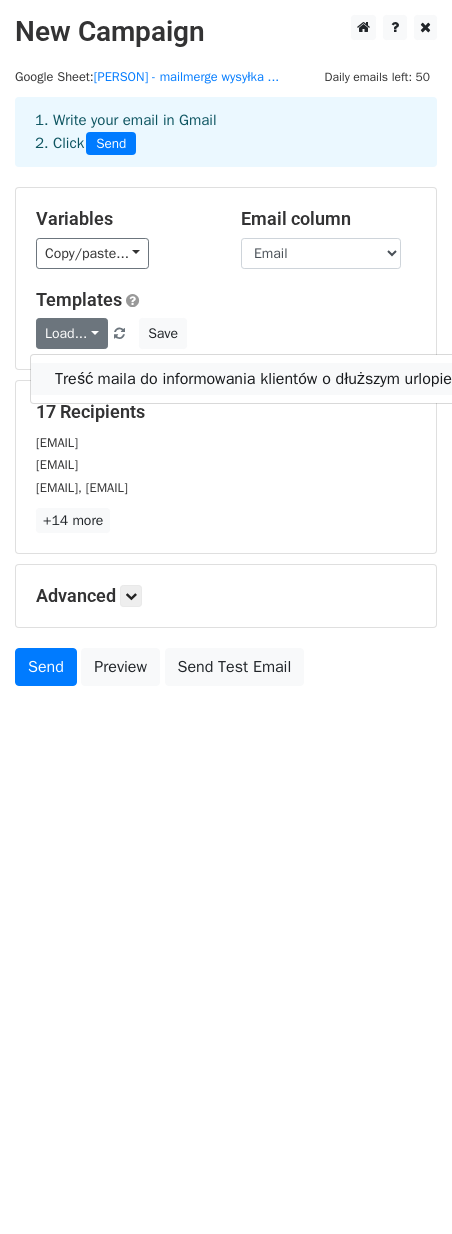 click on "Treść maila do informowania klientów o dłuższym urlopie" at bounding box center (253, 379) 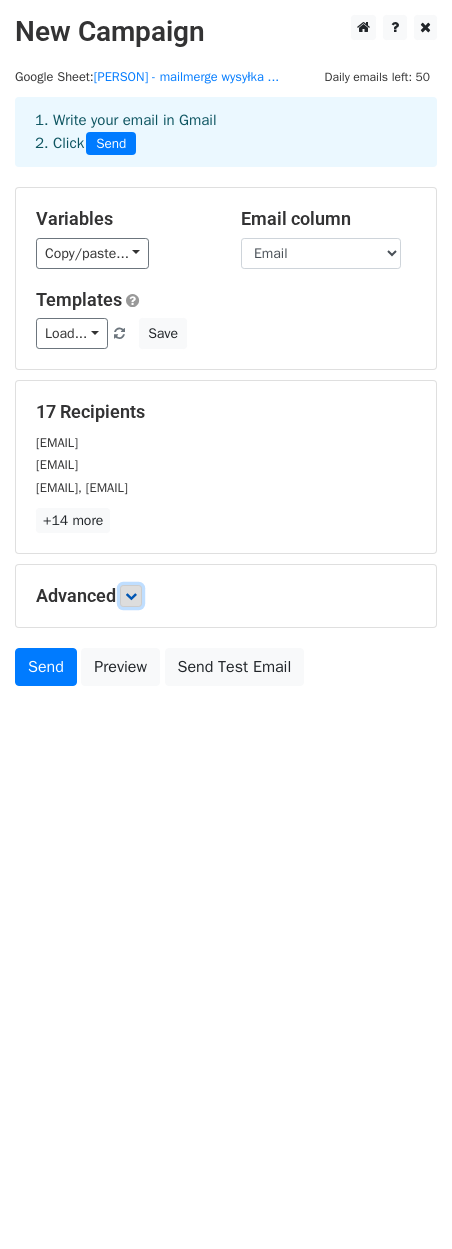 click at bounding box center [131, 596] 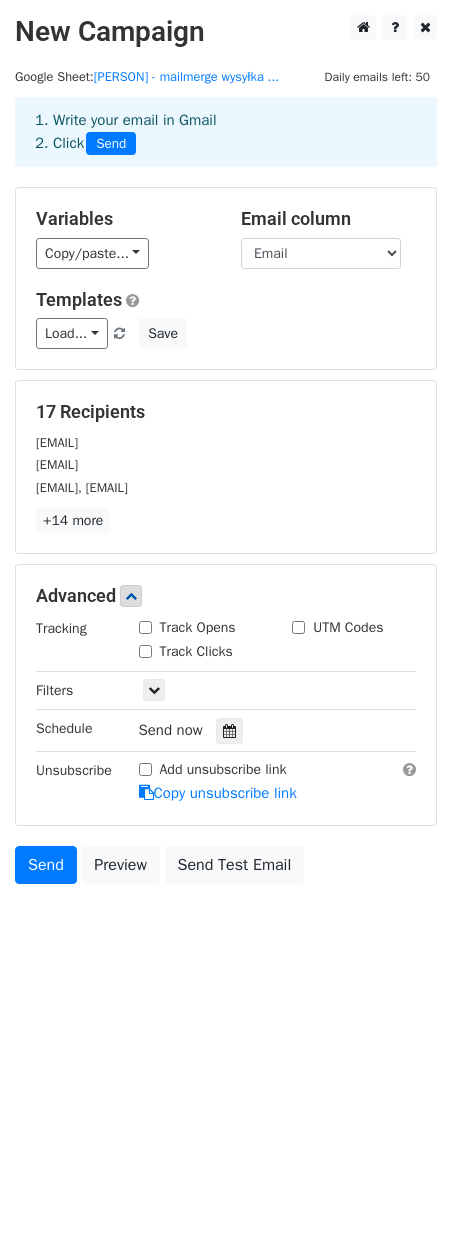 click on "Track Opens" at bounding box center (145, 627) 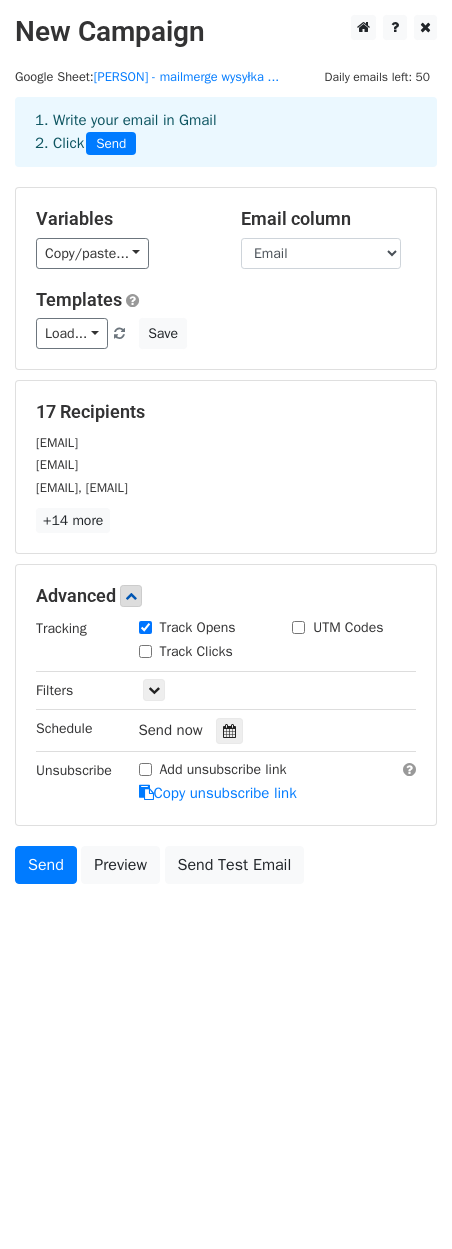 click on "Track Clicks" at bounding box center [145, 651] 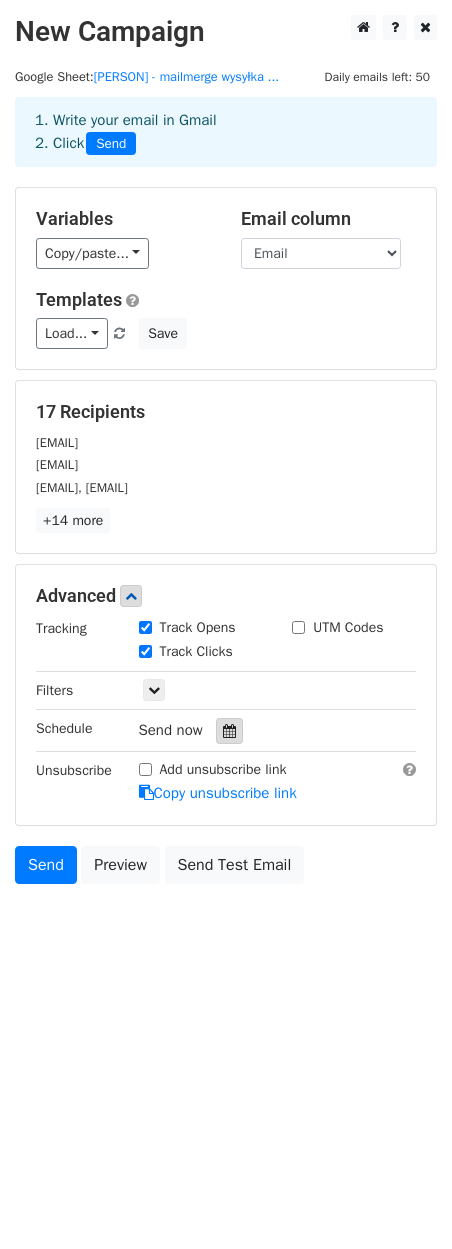 click at bounding box center (229, 731) 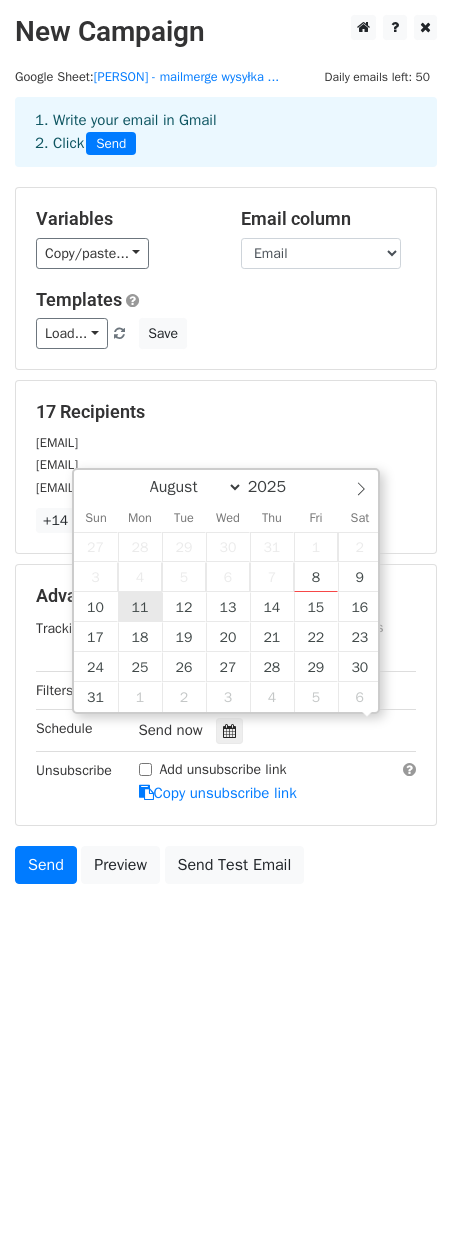 scroll, scrollTop: 0, scrollLeft: 0, axis: both 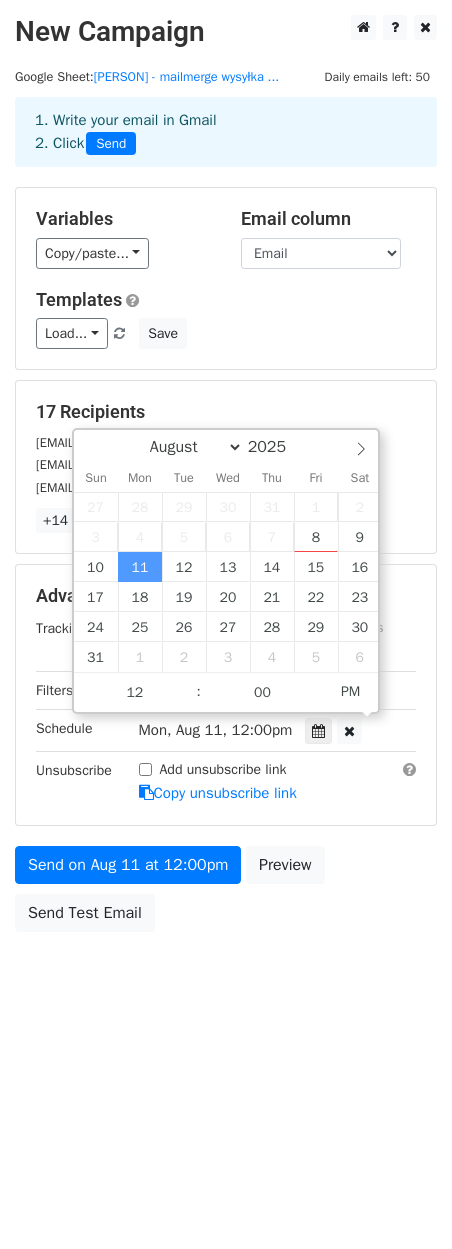 click on "Mon, Aug 11, 12:00pm" at bounding box center [216, 730] 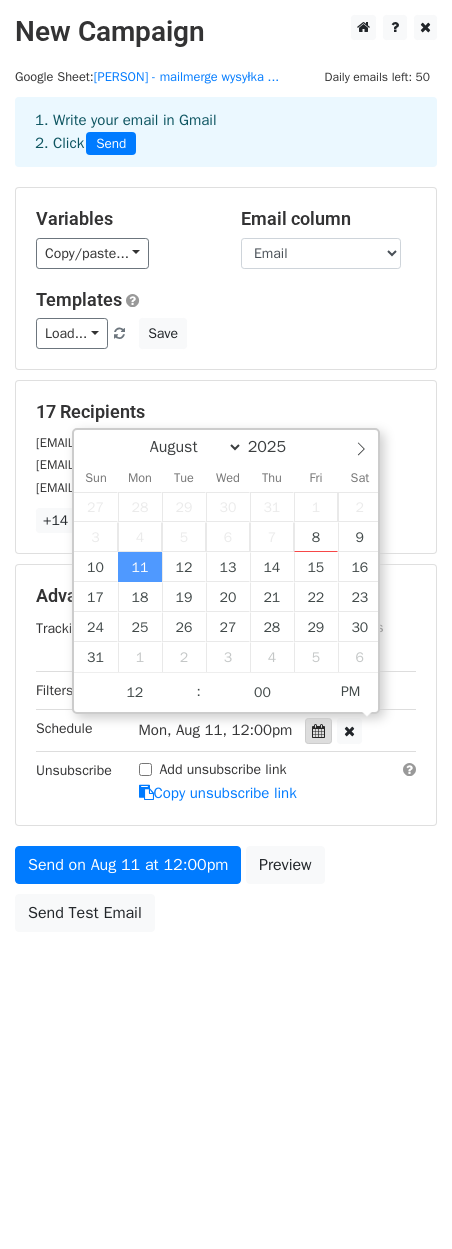click at bounding box center [318, 731] 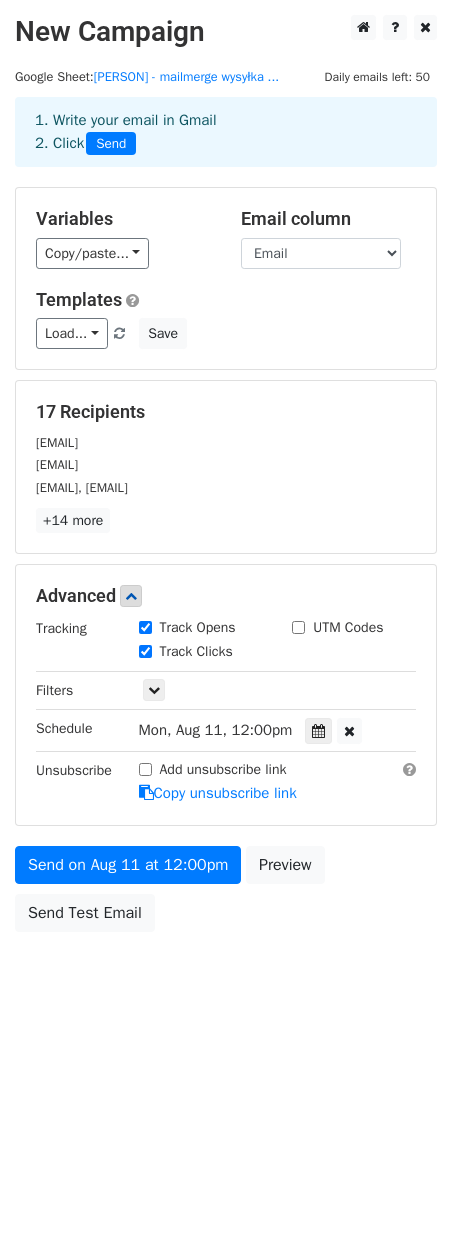 click on "Mon, Aug 11, 12:00pm" at bounding box center (216, 730) 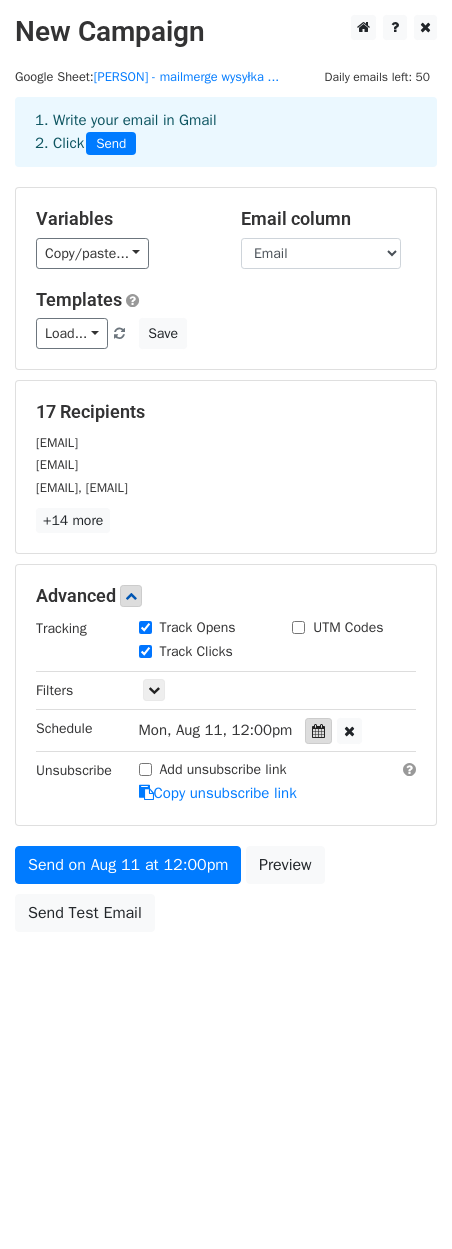 click at bounding box center [318, 731] 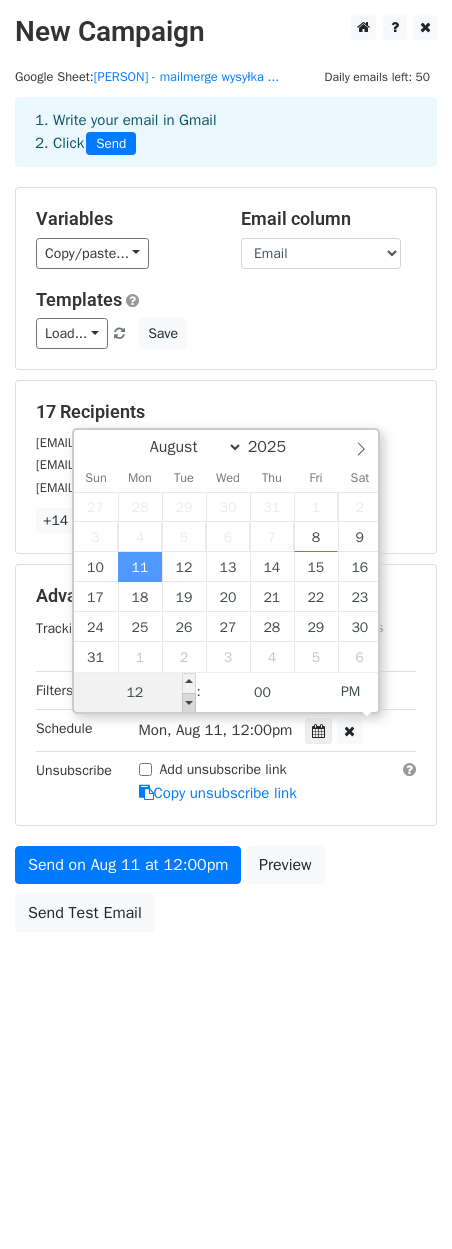 type on "2025-08-11 11:00" 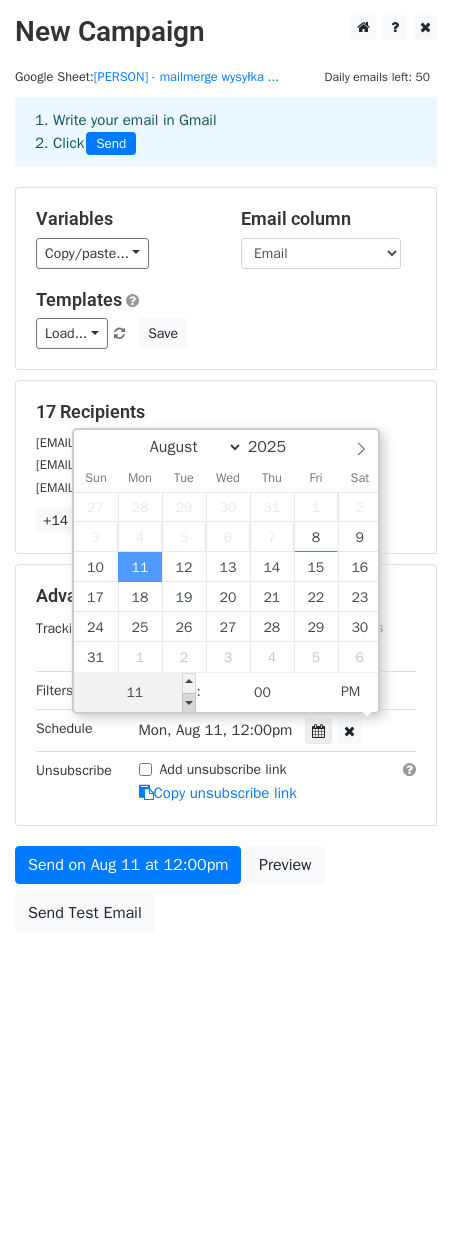 click at bounding box center (189, 703) 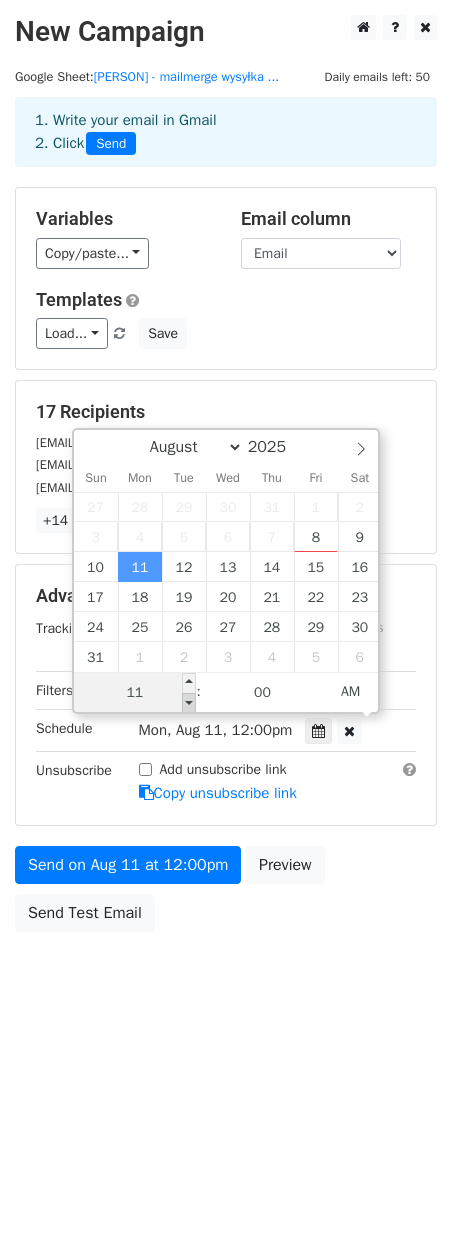type on "2025-08-11 10:00" 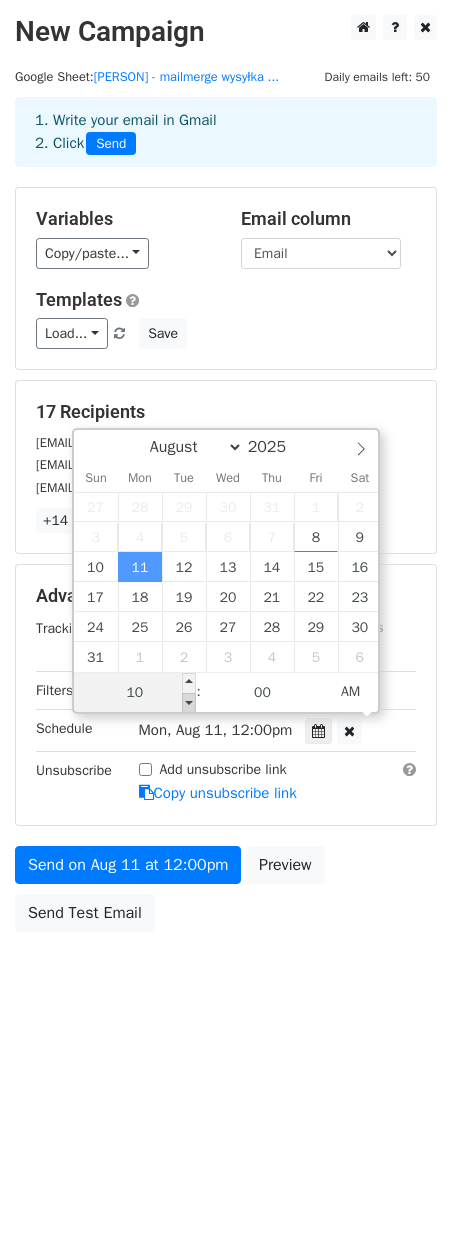 click at bounding box center [189, 703] 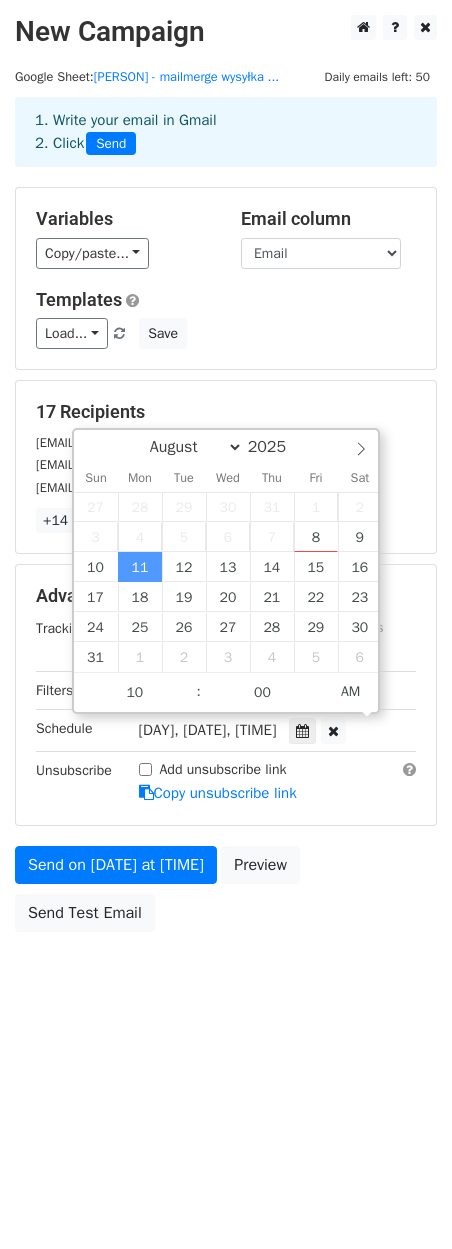 click on "Send on Aug 11 at 10:00am
Preview
Send Test Email" at bounding box center [226, 894] 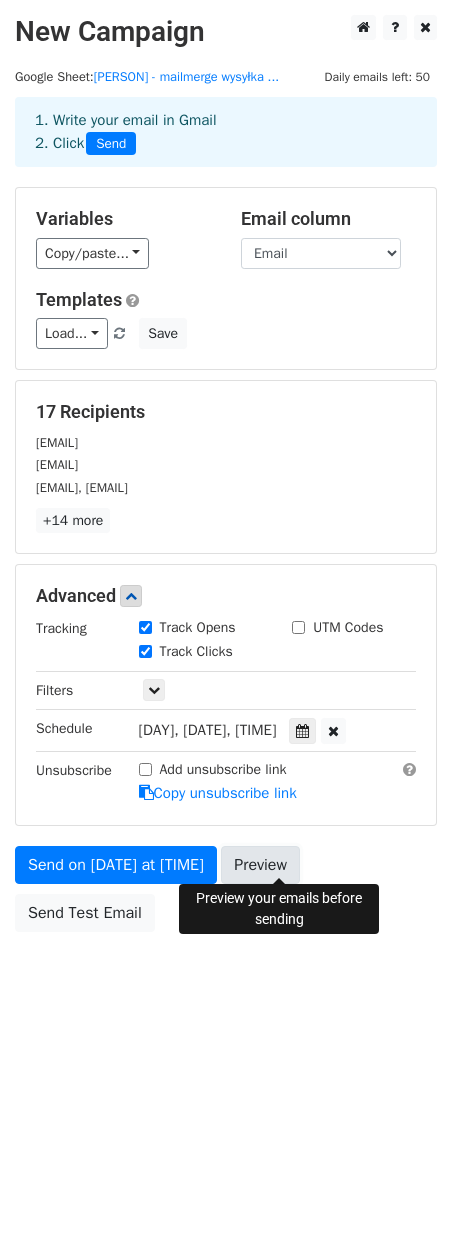 click on "Preview" at bounding box center (260, 865) 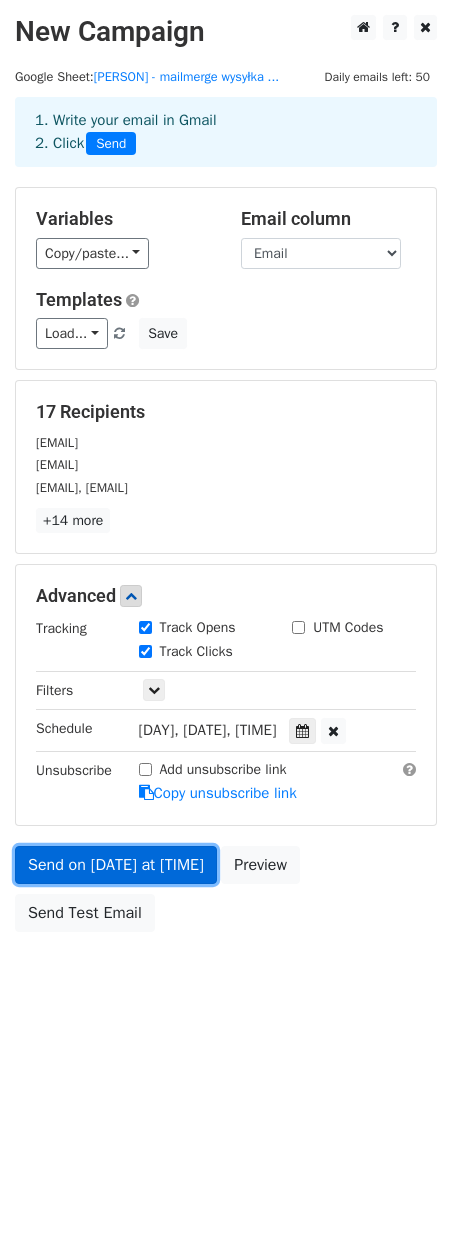 click on "Send on Aug 11 at 10:00am" at bounding box center (116, 865) 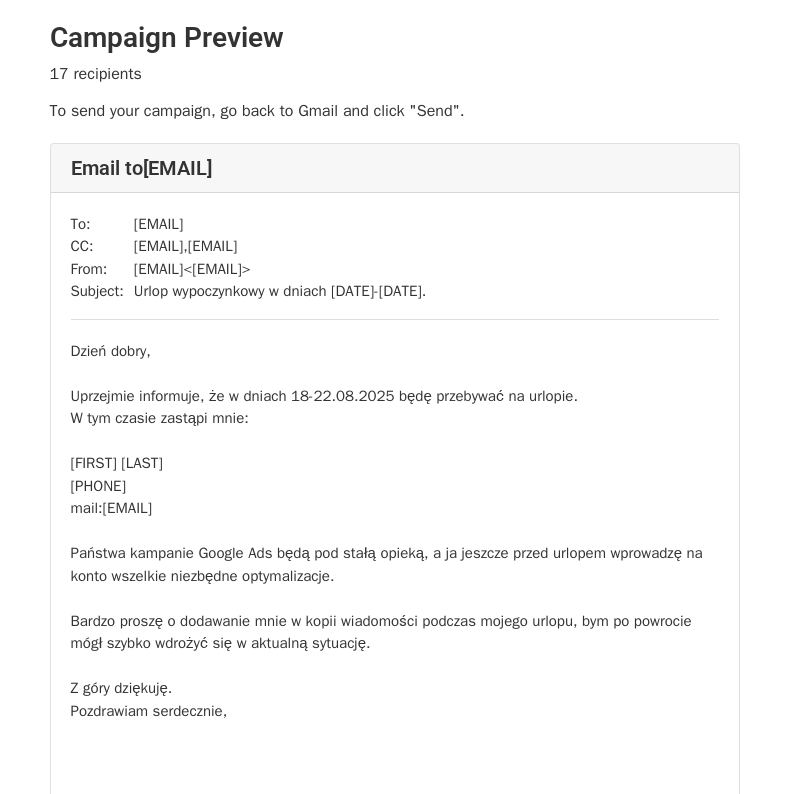 scroll, scrollTop: 0, scrollLeft: 0, axis: both 